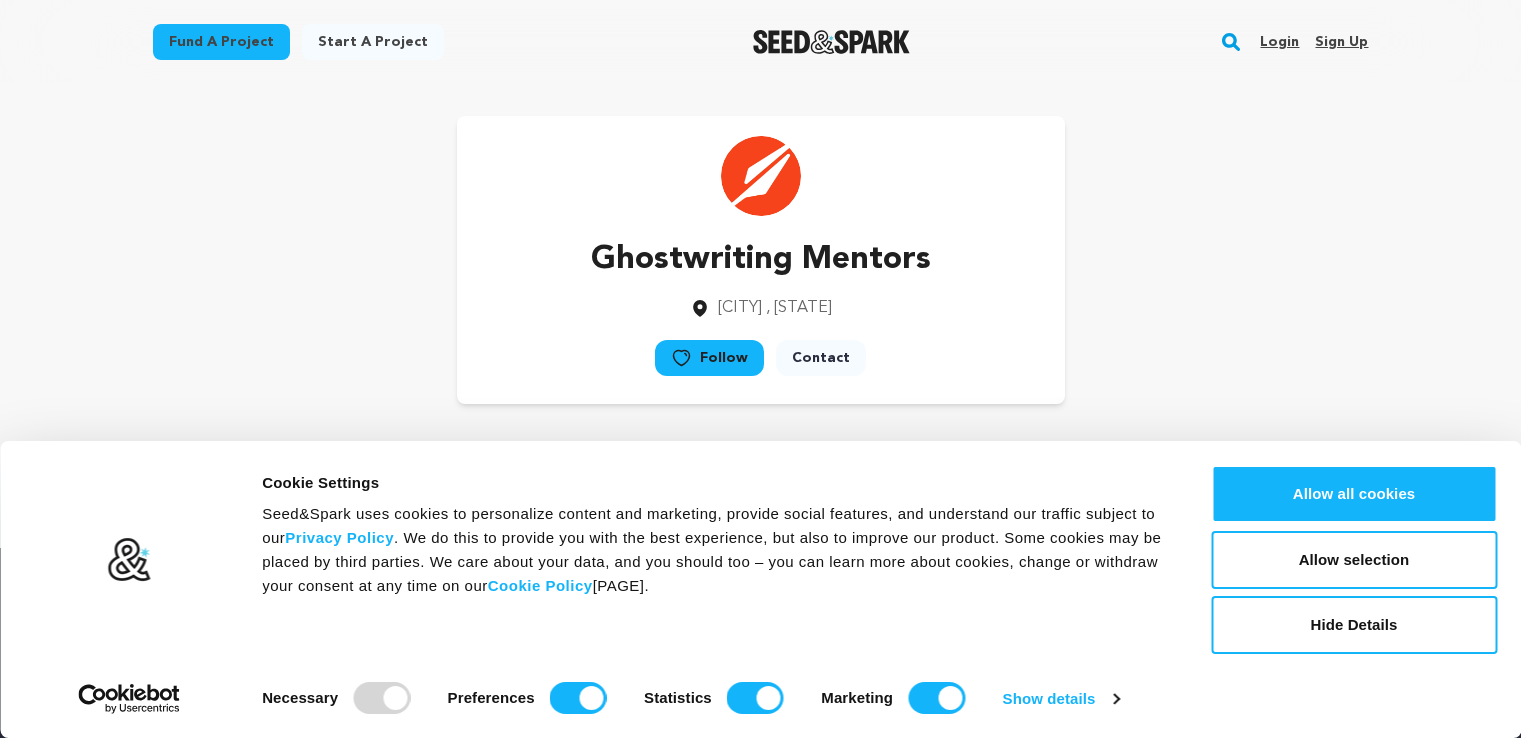 scroll, scrollTop: 0, scrollLeft: 0, axis: both 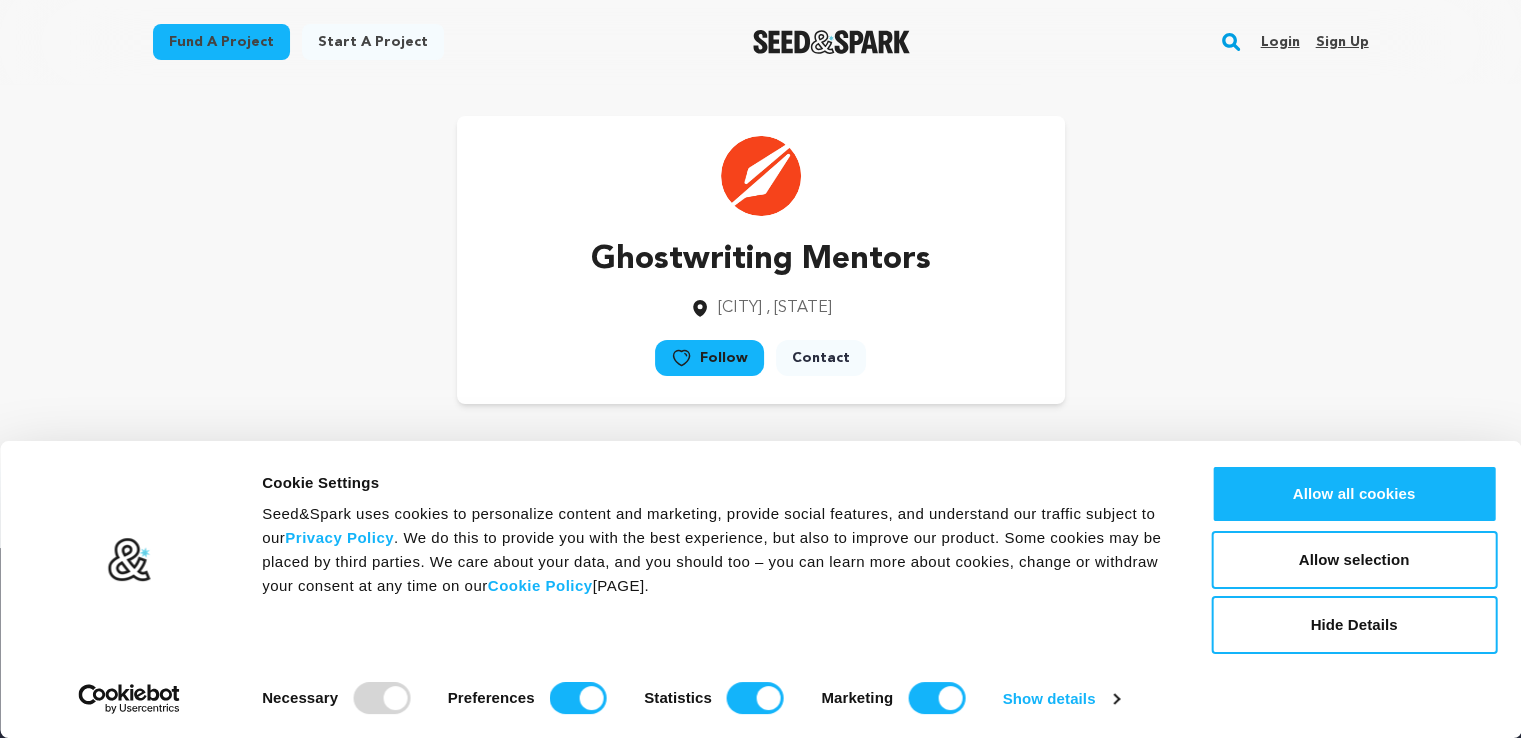 click on "Sign up" at bounding box center [1341, 42] 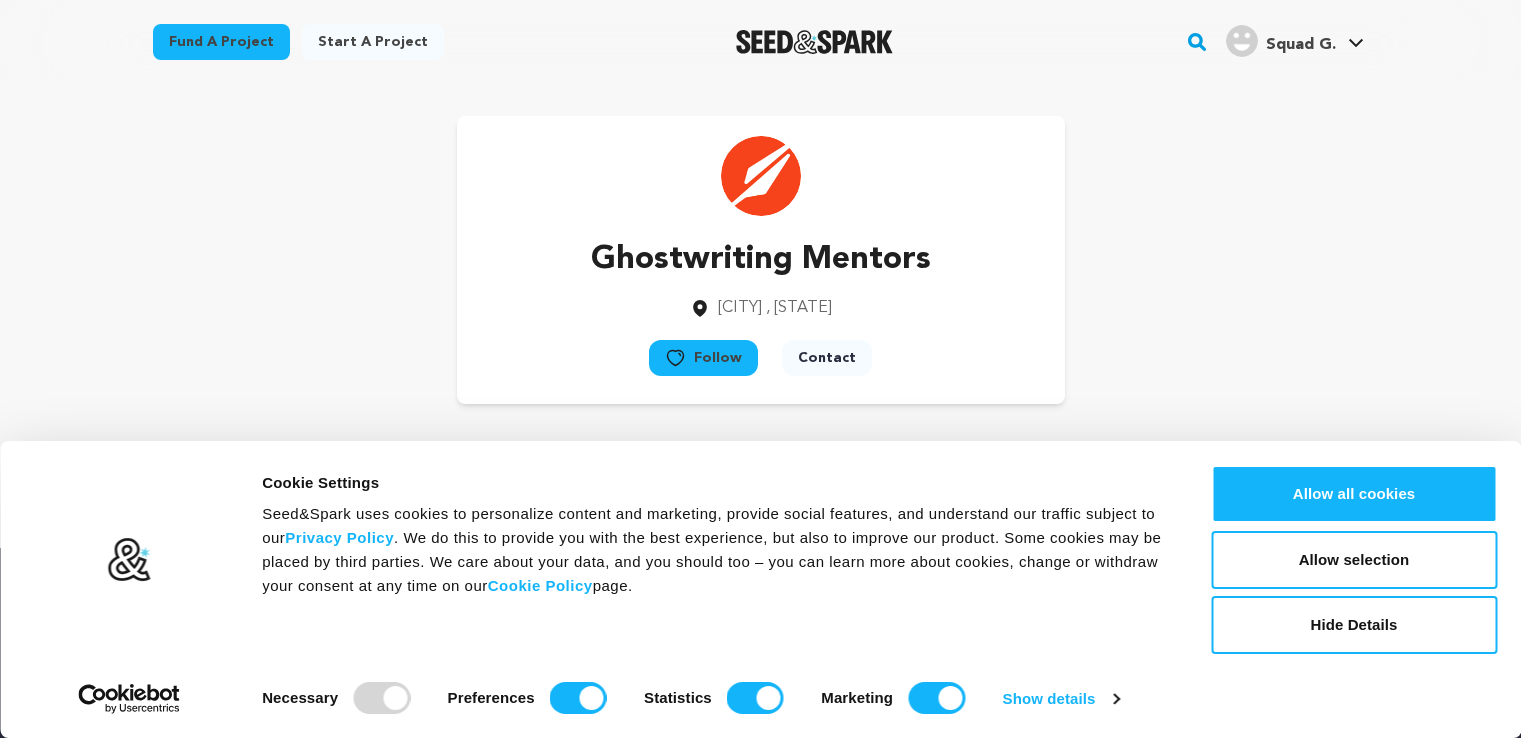 scroll, scrollTop: 0, scrollLeft: 0, axis: both 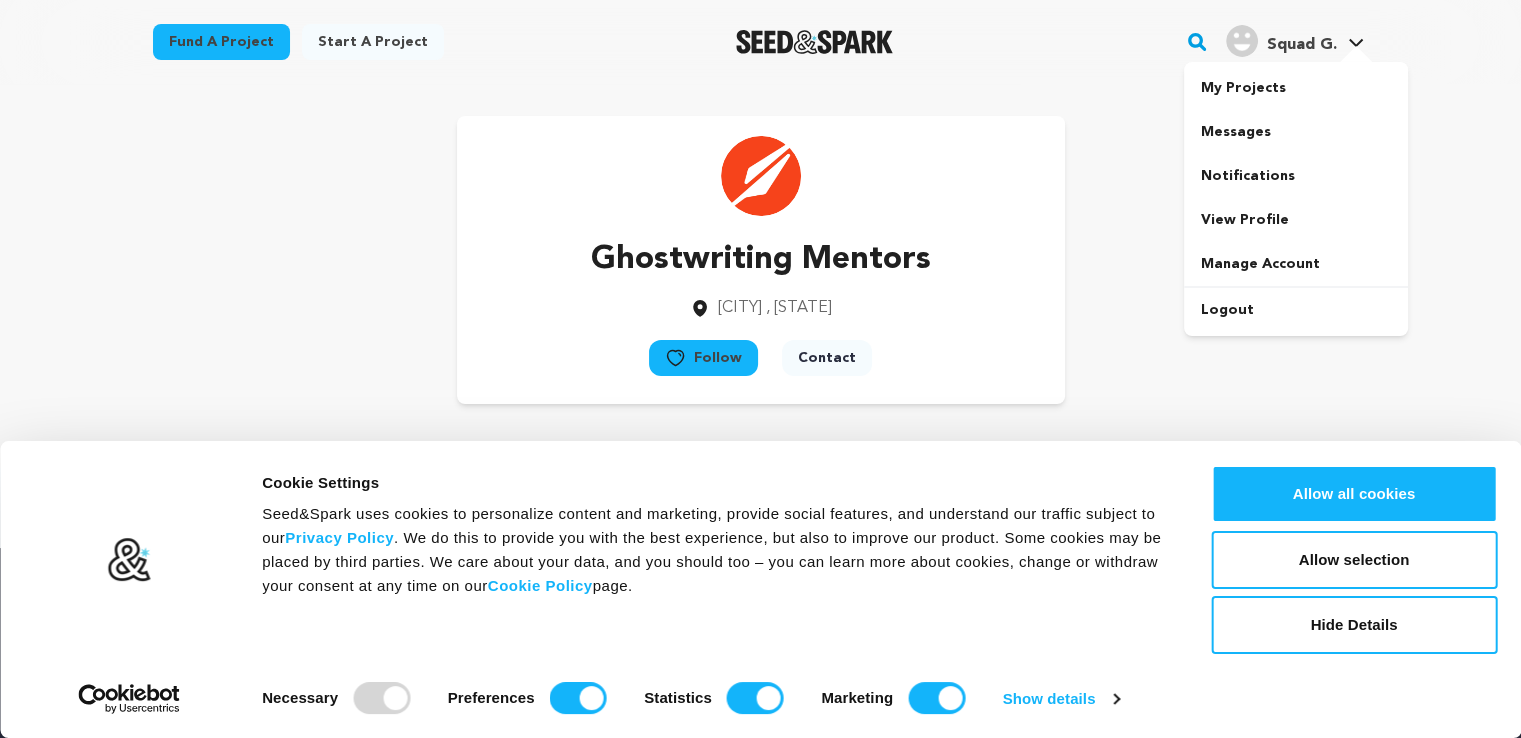 click at bounding box center [1242, 41] 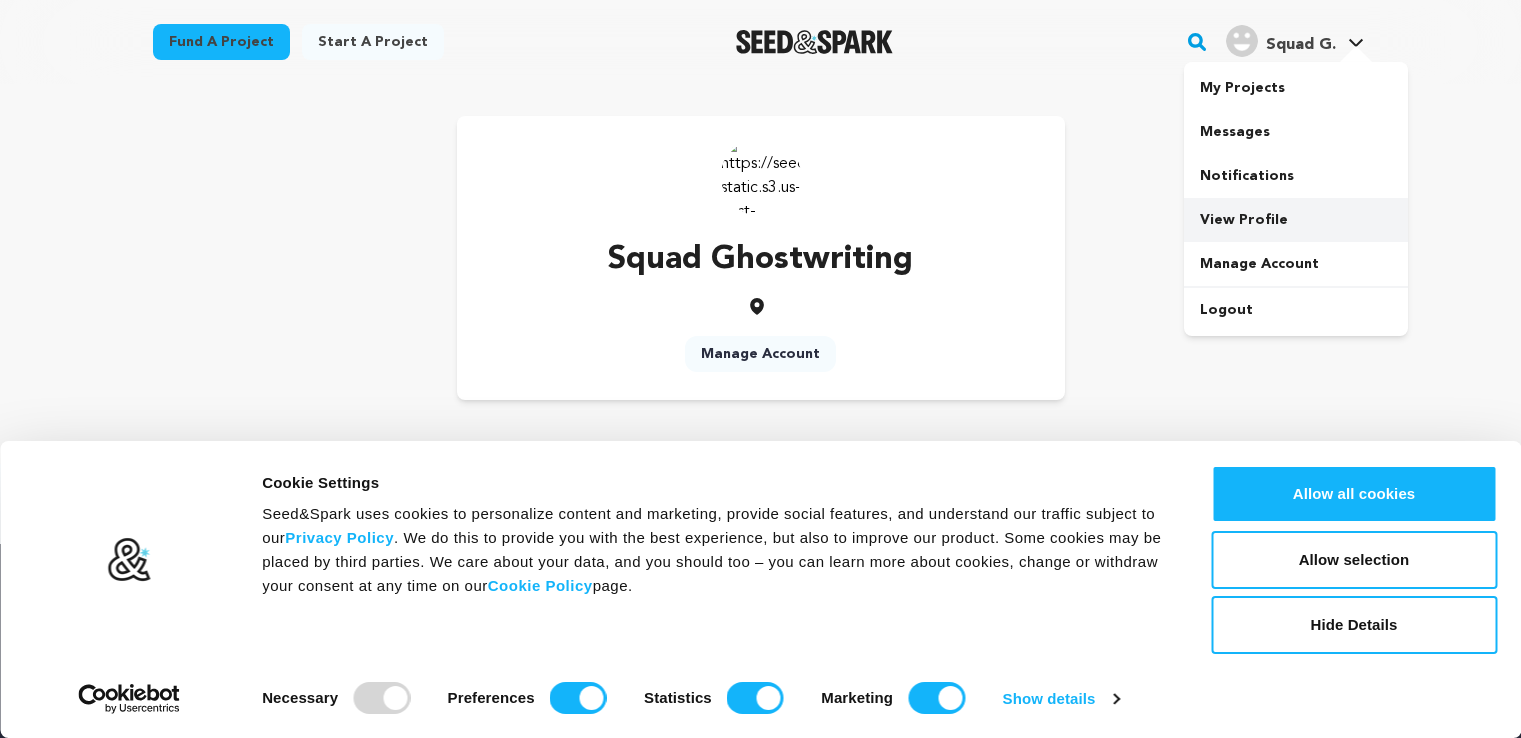 scroll, scrollTop: 0, scrollLeft: 0, axis: both 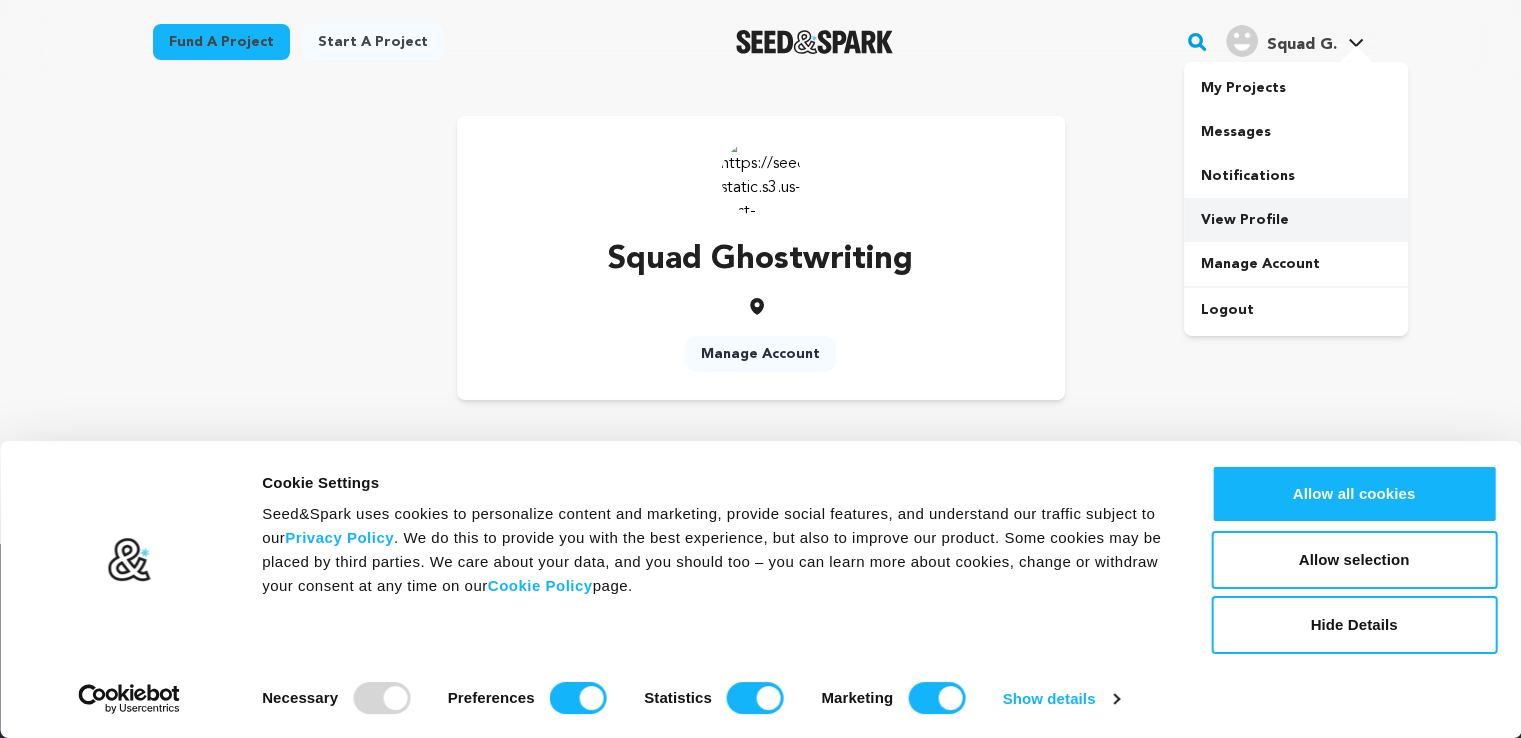 click on "View Profile" at bounding box center (1296, 220) 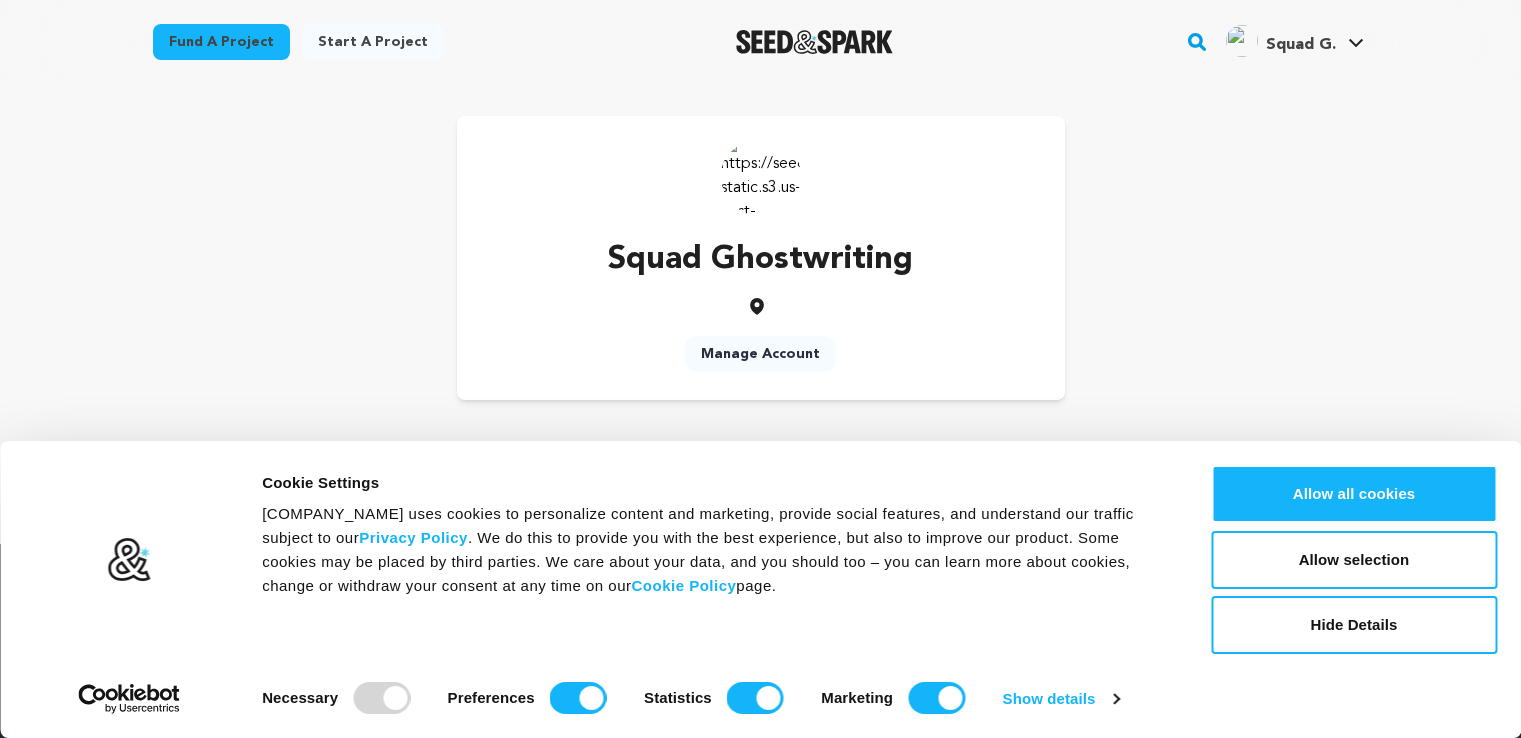 click on "Manage Account" at bounding box center [760, 354] 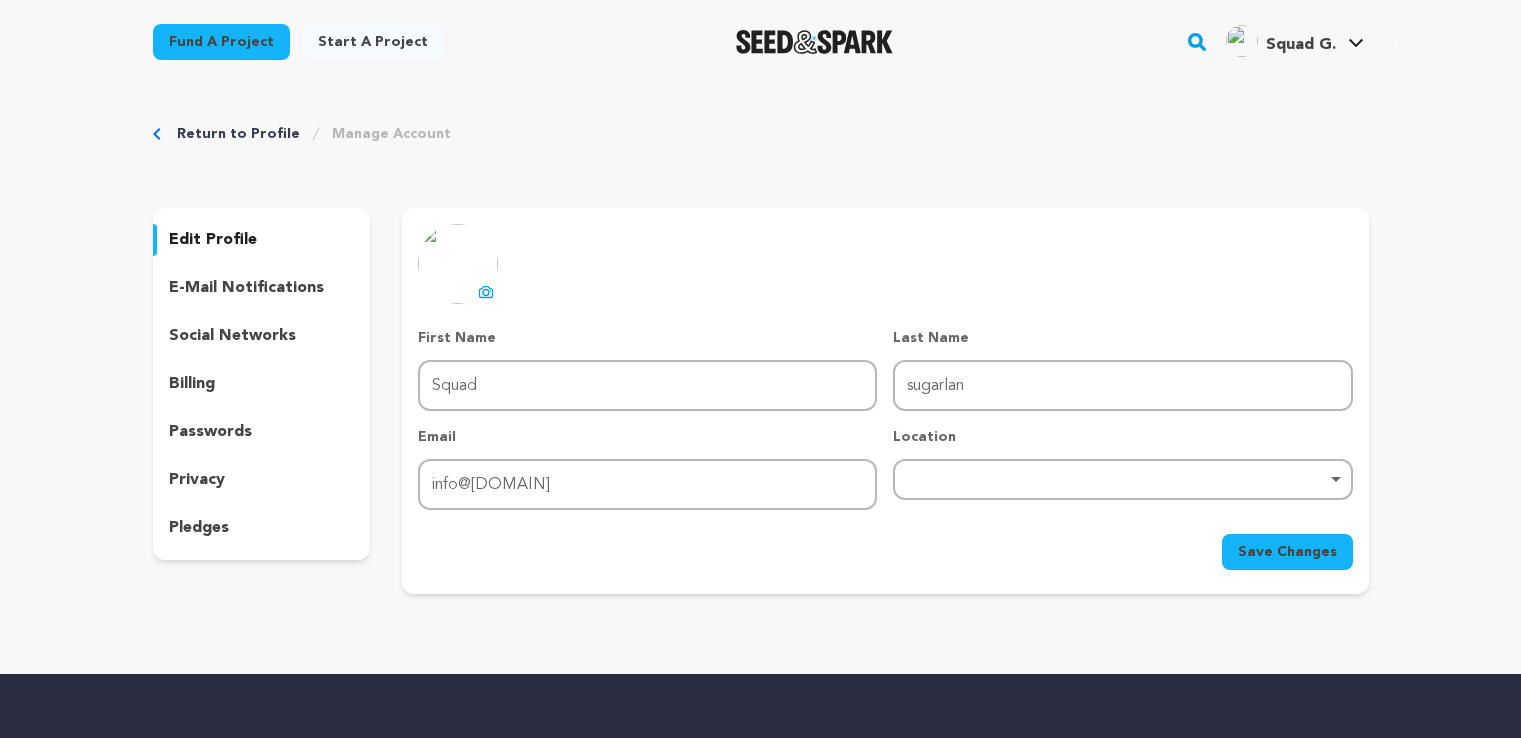 scroll, scrollTop: 0, scrollLeft: 0, axis: both 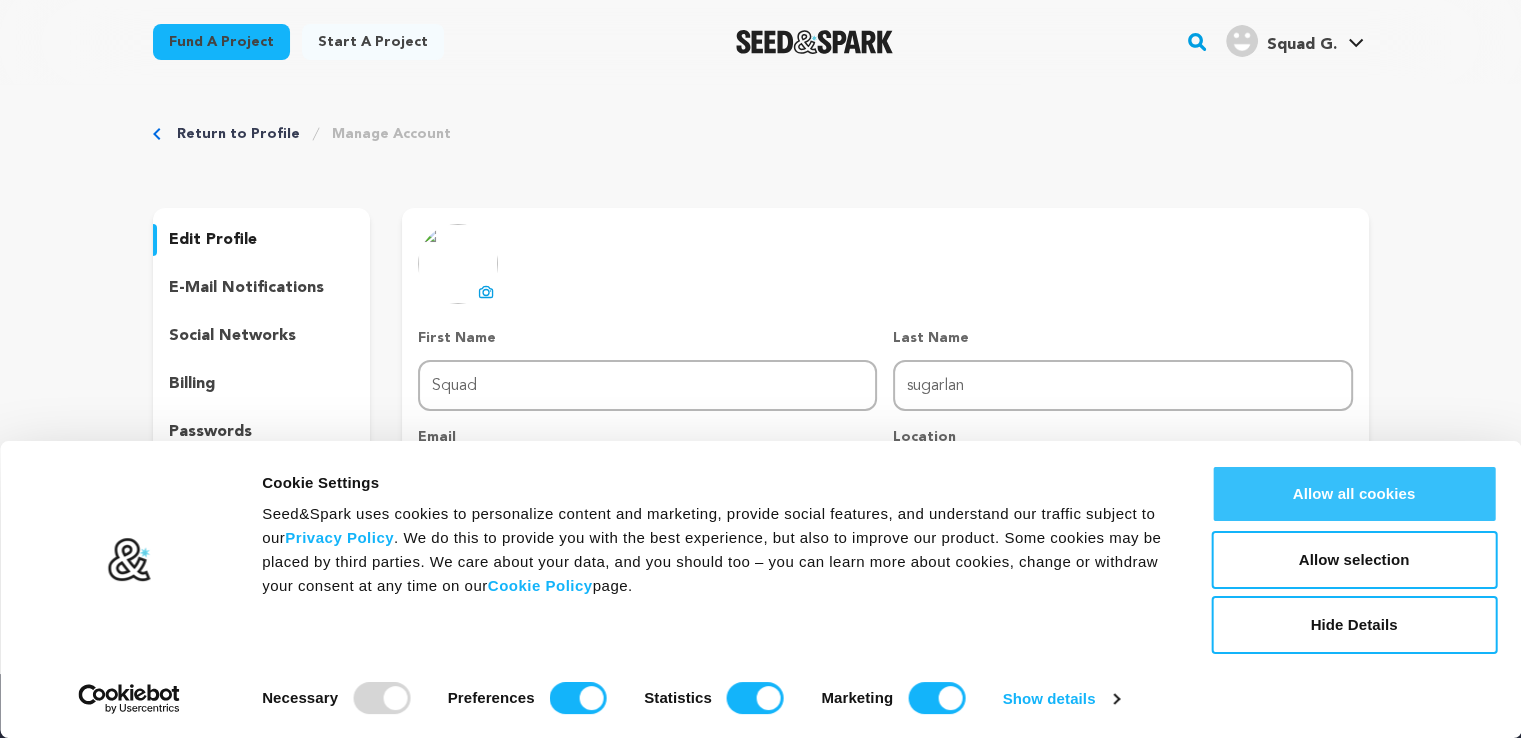 click on "Allow all cookies" at bounding box center (1354, 494) 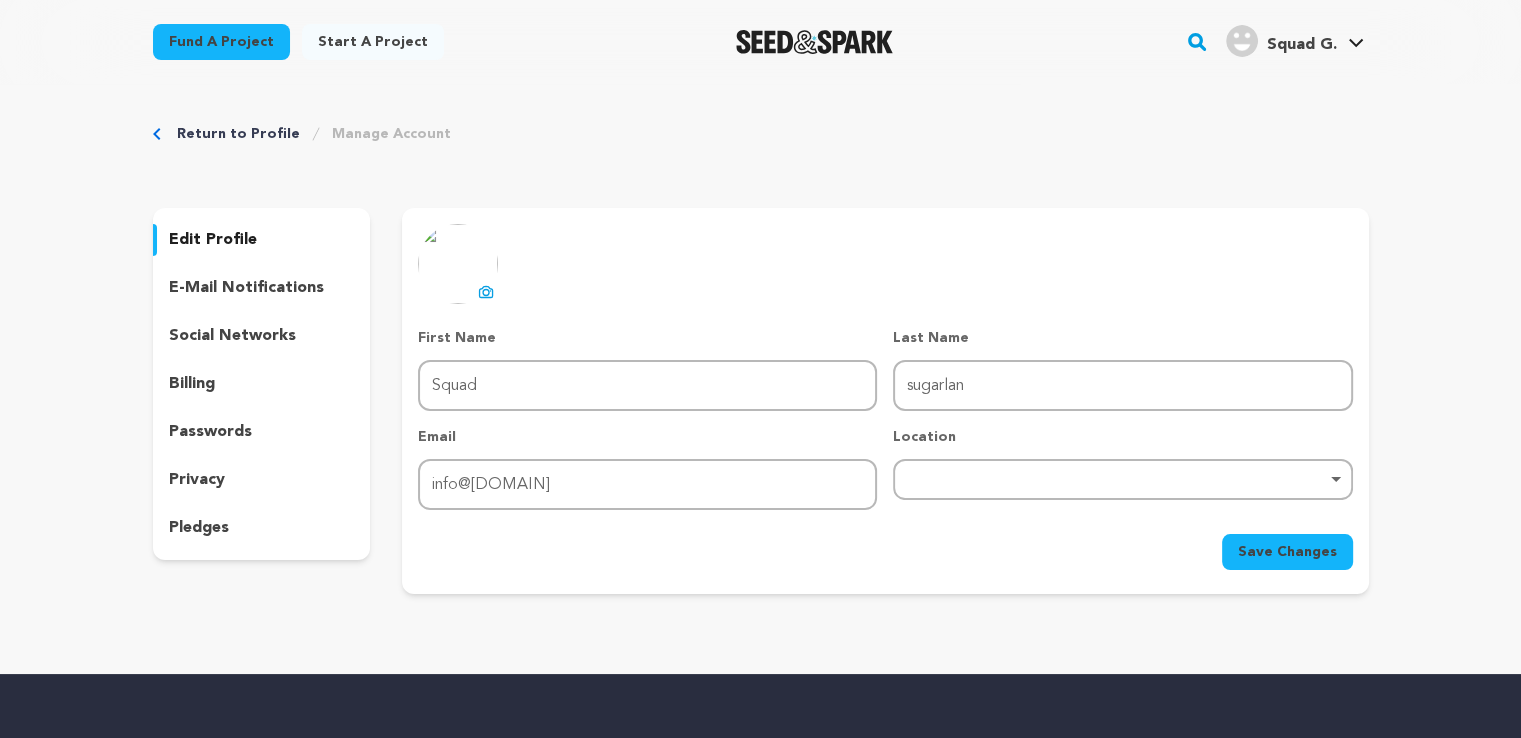 click on "First Name
First Name
Squad
Last Name
Last Name
Ghostwriting
Email
Email
info@ghostwritingsquad.com
Location
Remove item
Save Changes" at bounding box center (885, 449) 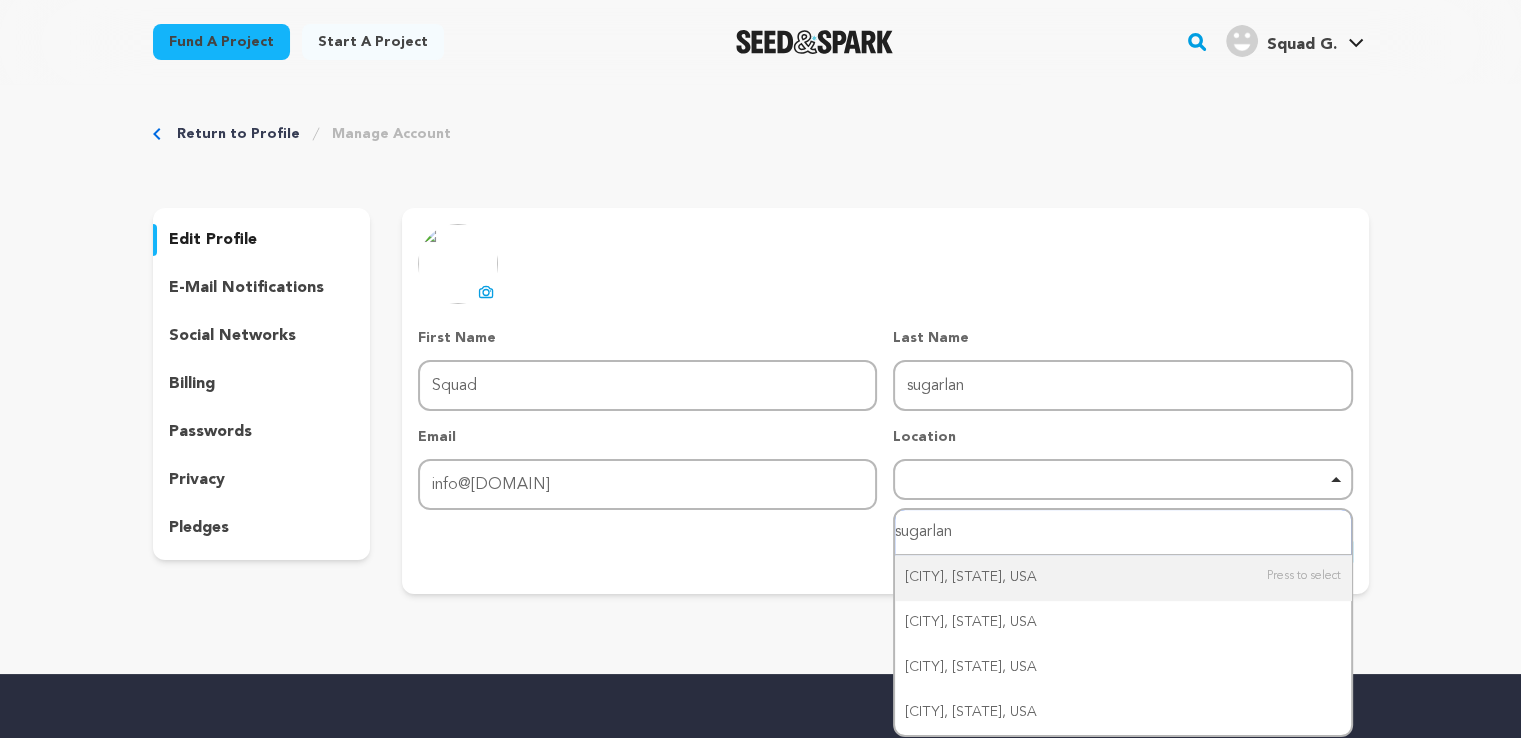 type on "sugarlan" 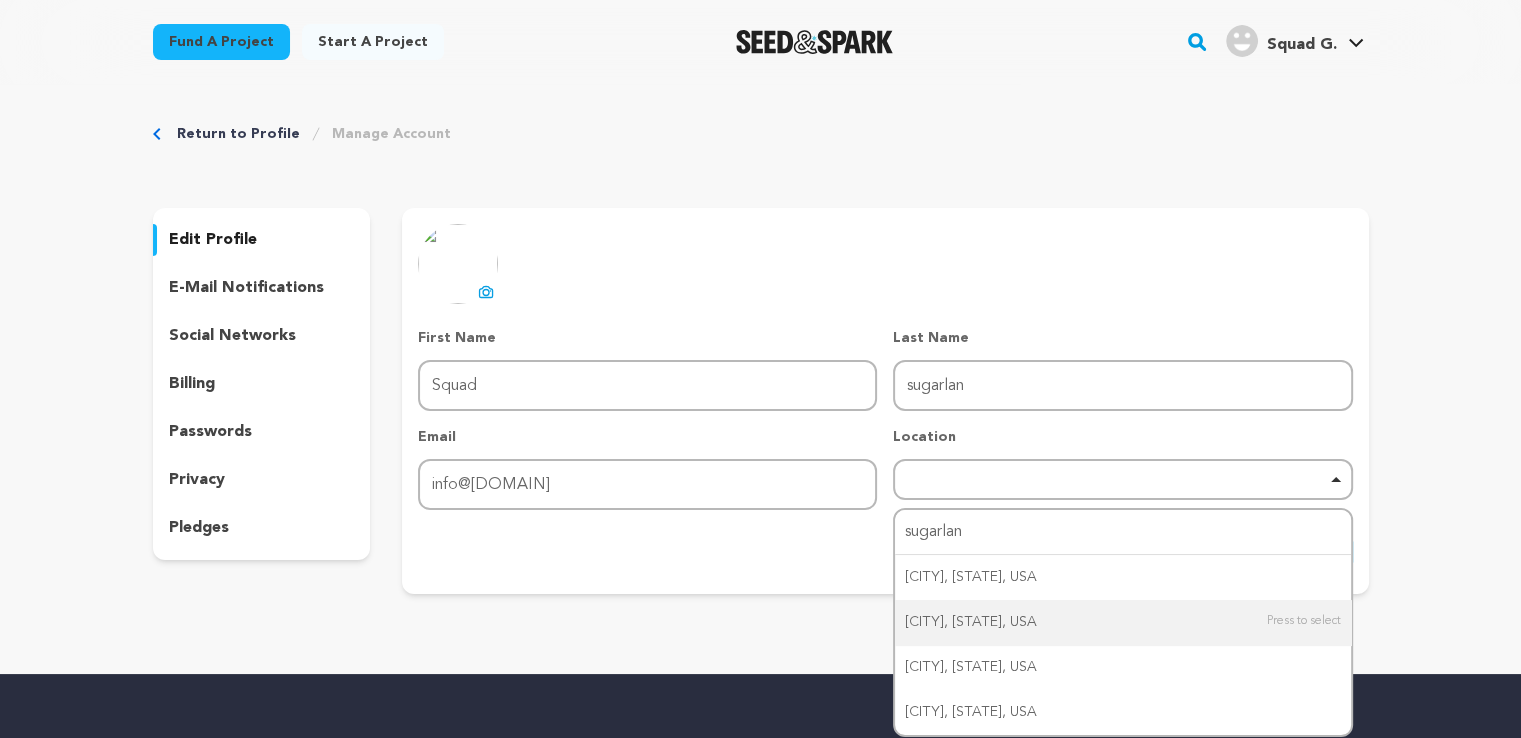type 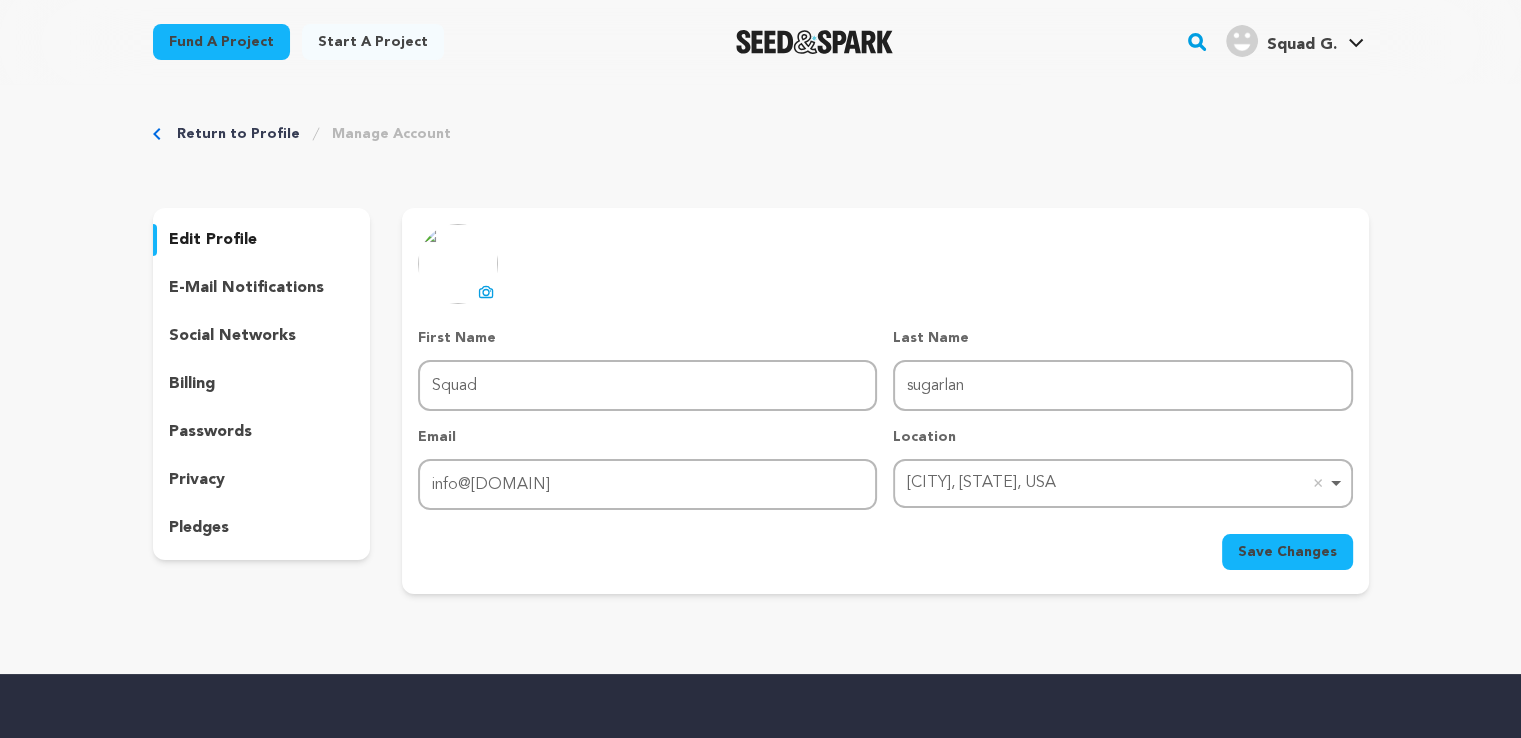 click on "Save Changes" at bounding box center [1287, 552] 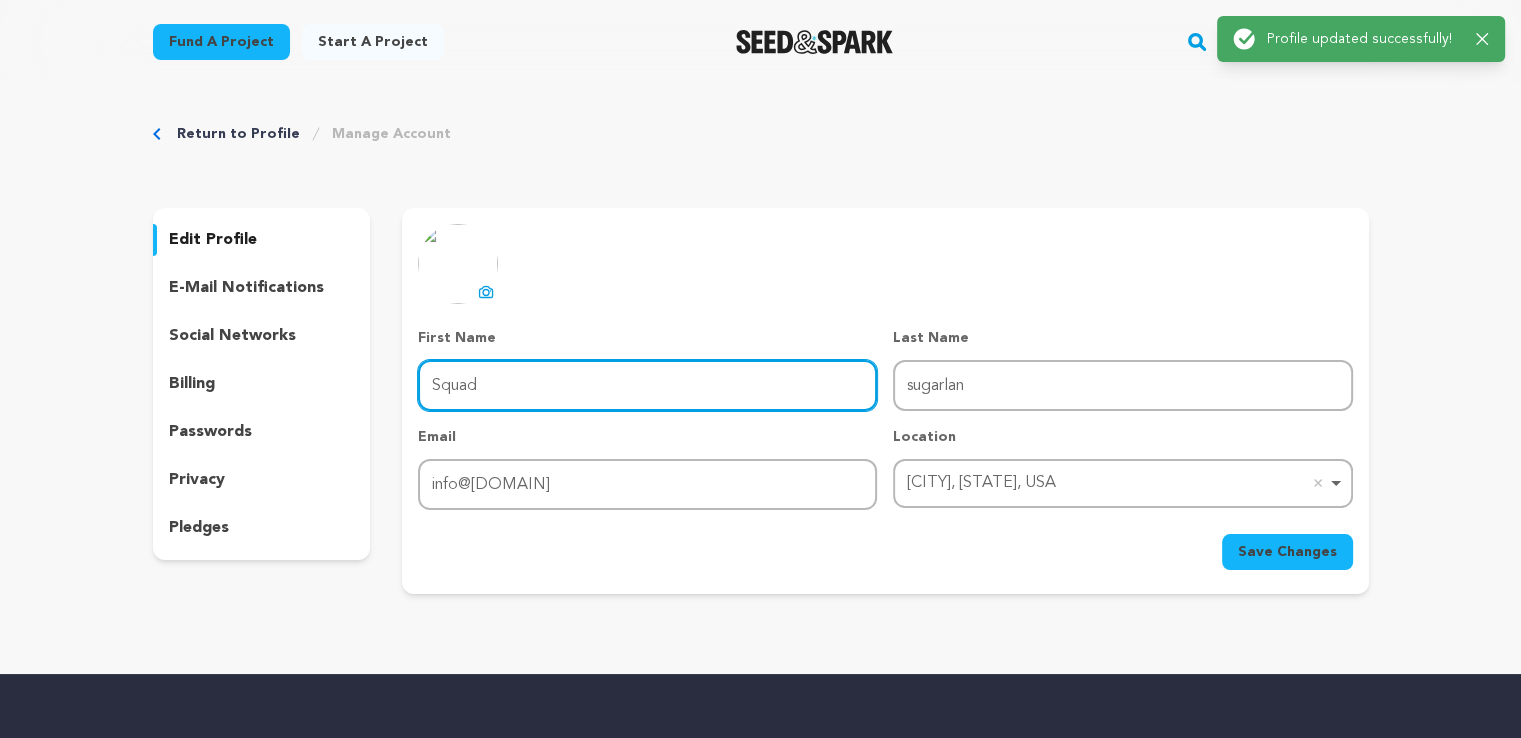 click on "Squad" at bounding box center [647, 385] 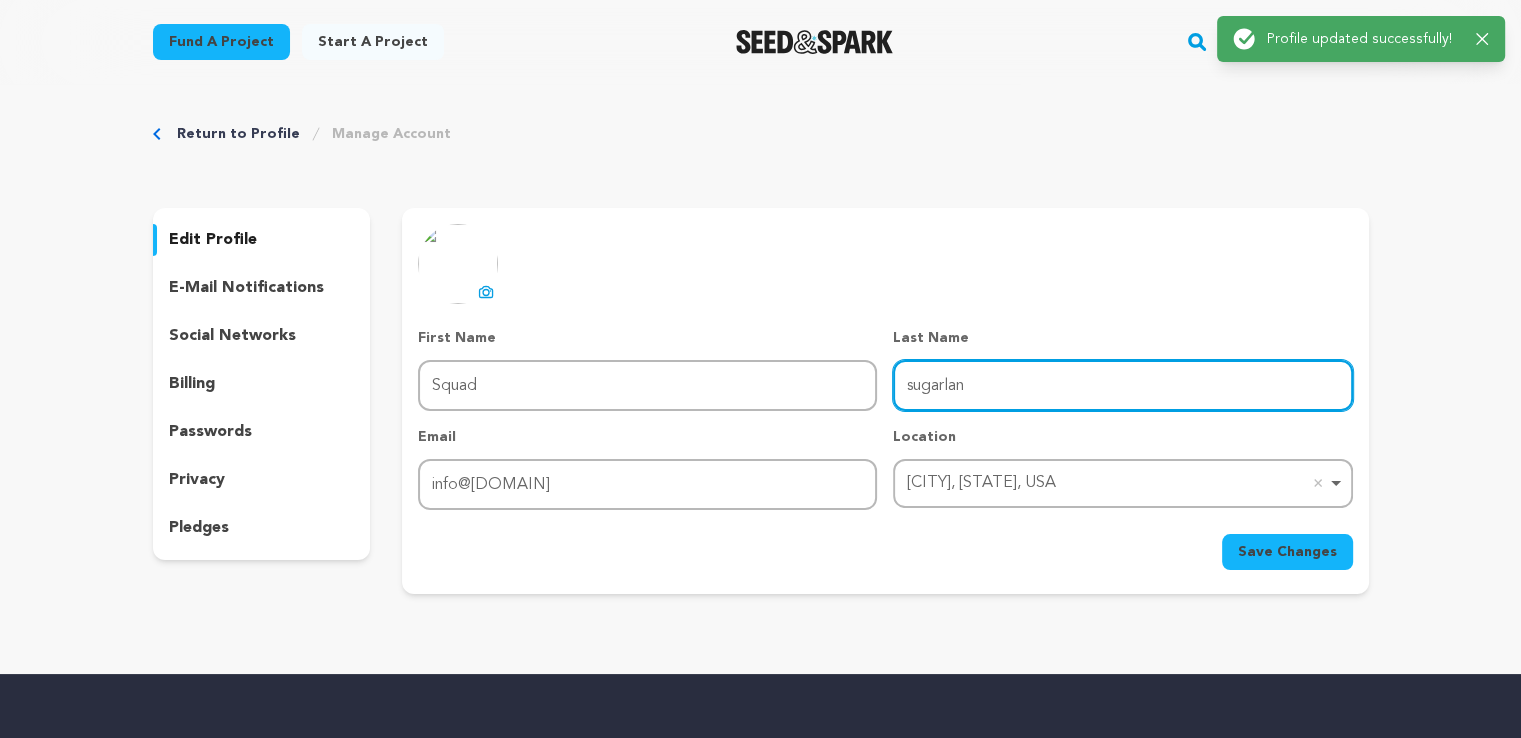 click on "Ghostwriting" at bounding box center (1122, 385) 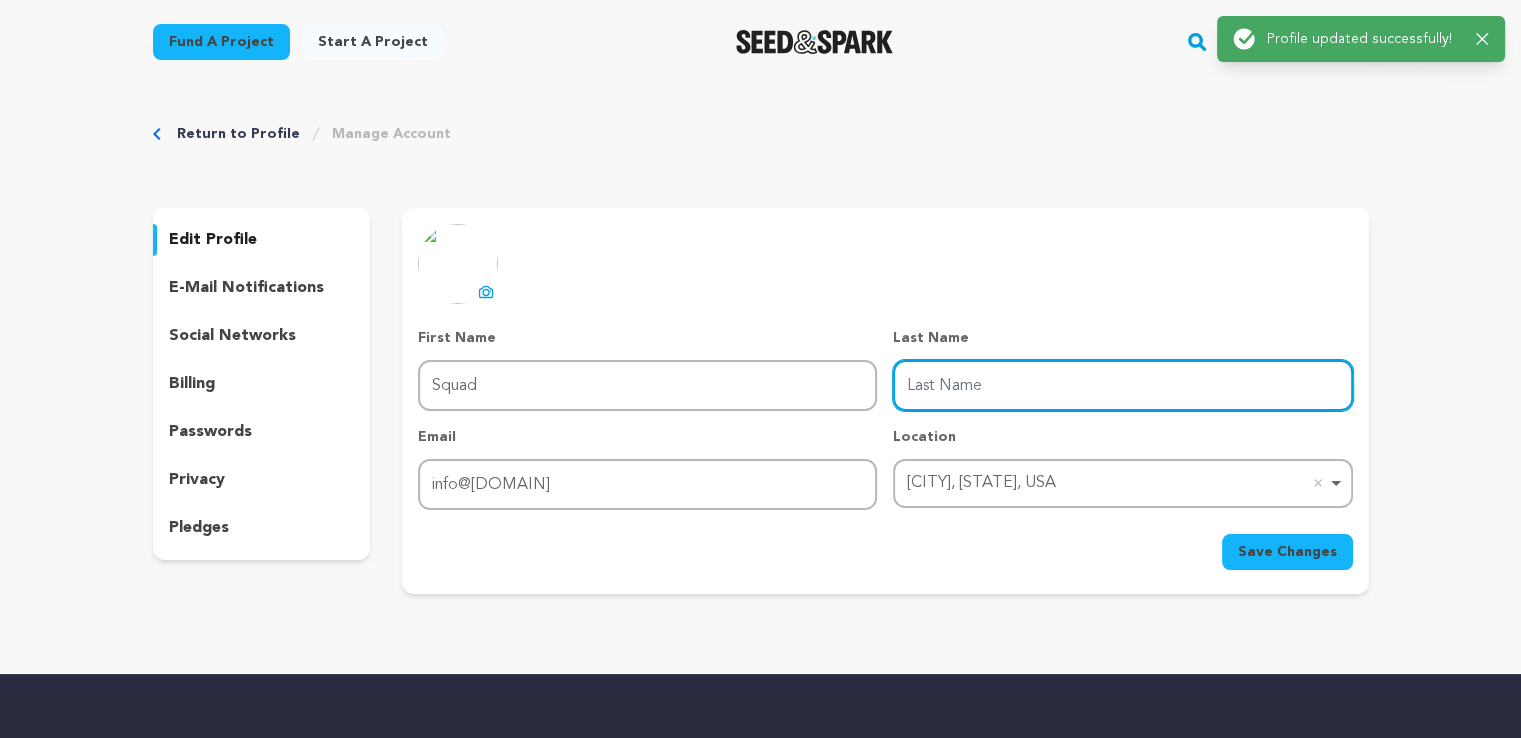 type 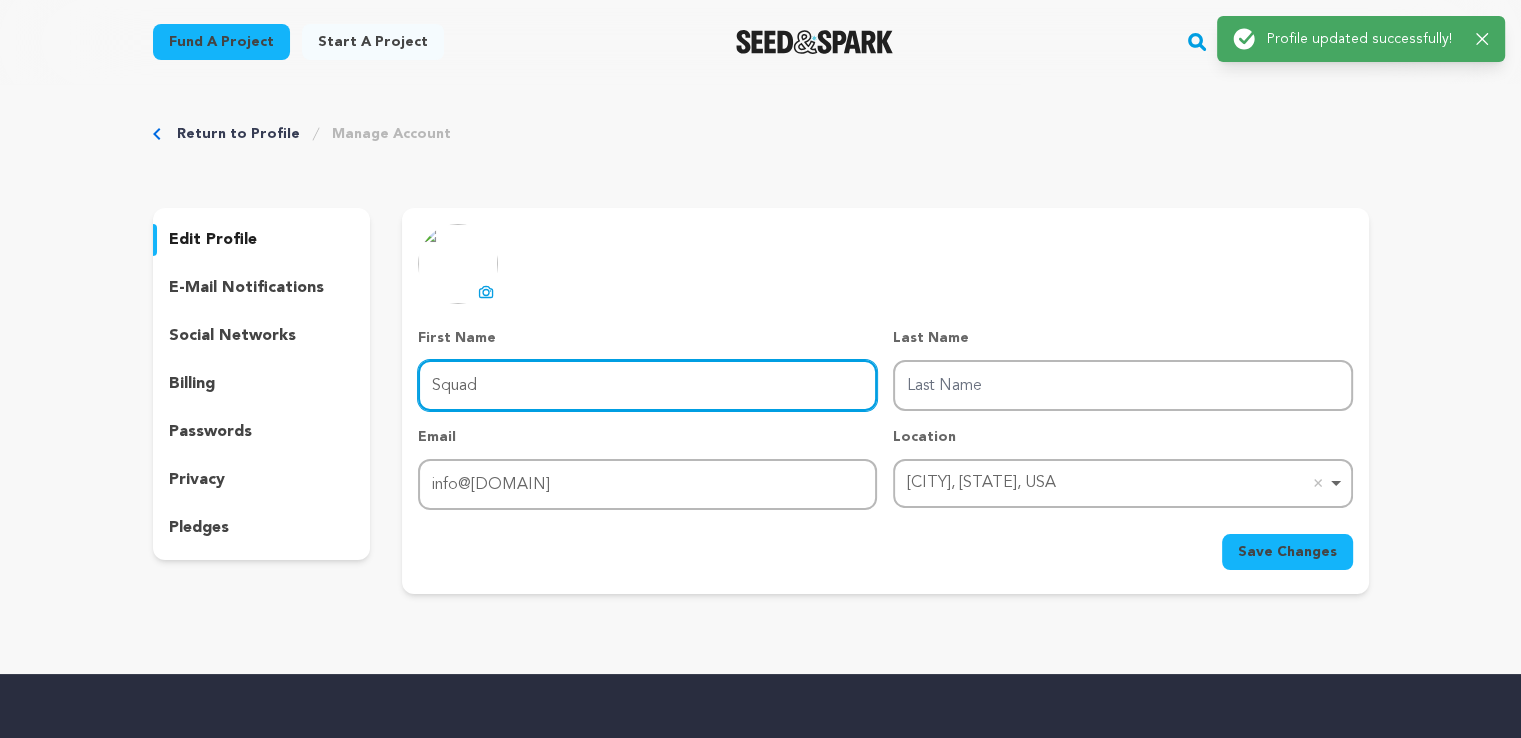 click on "Squad" at bounding box center (647, 385) 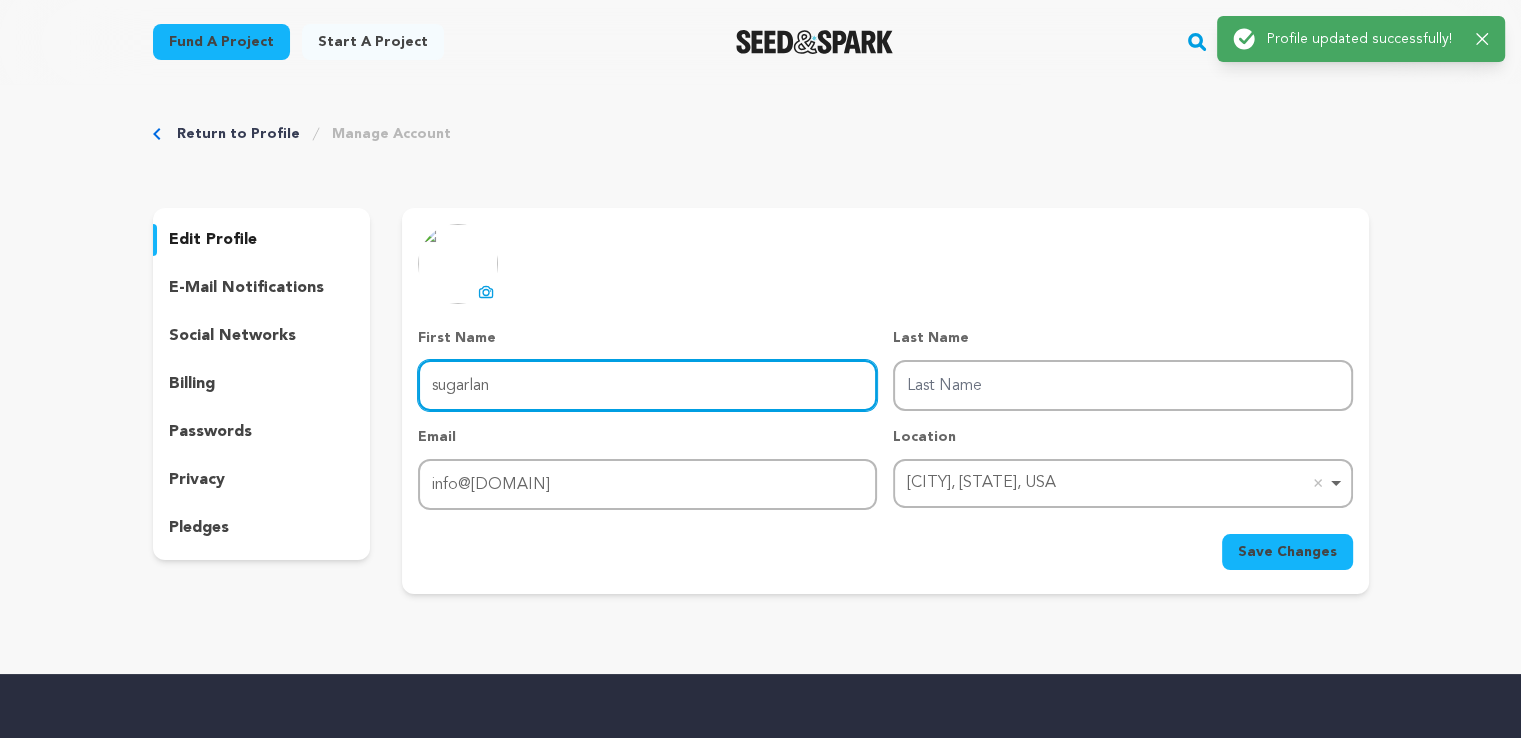 type on "Ghostwriting" 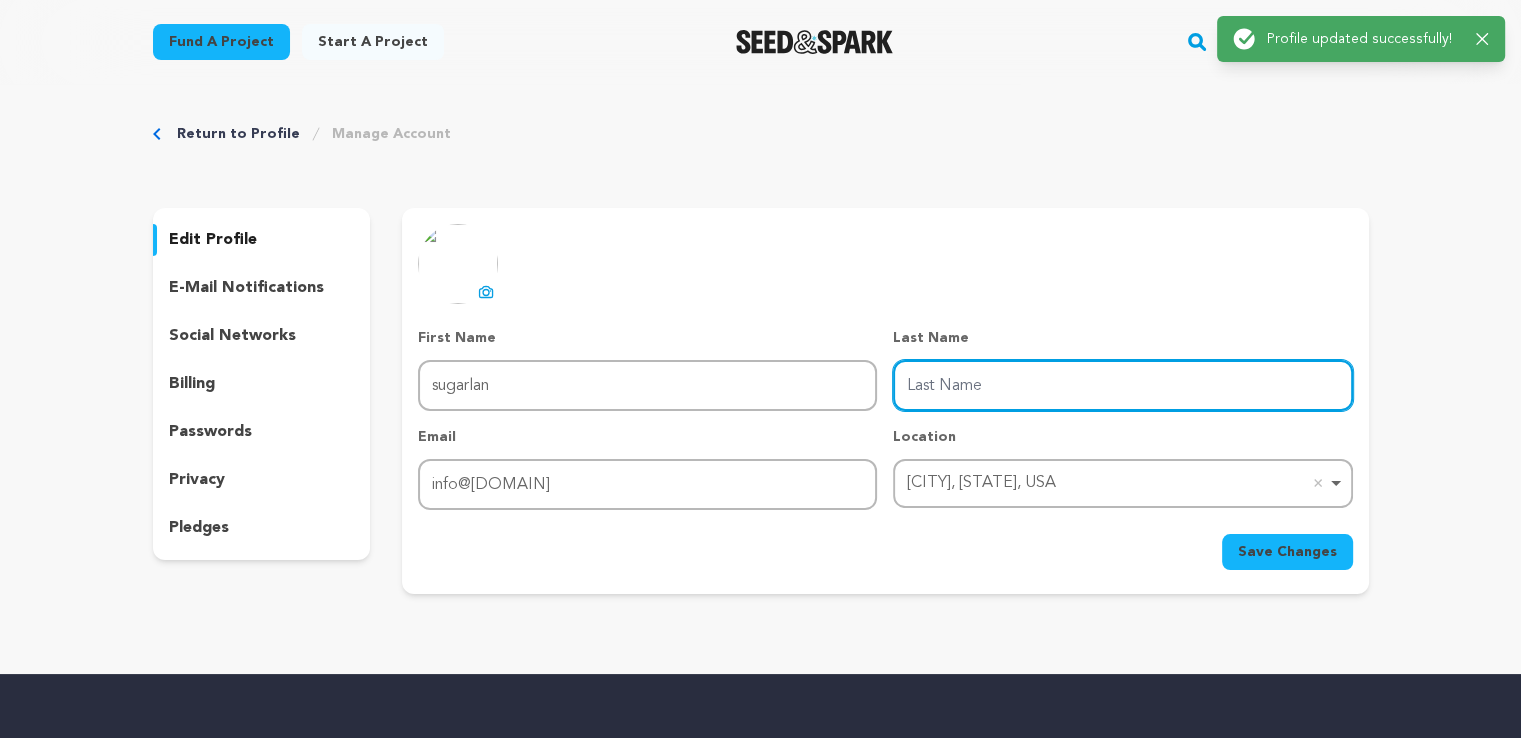 click on "Last Name" at bounding box center (1122, 385) 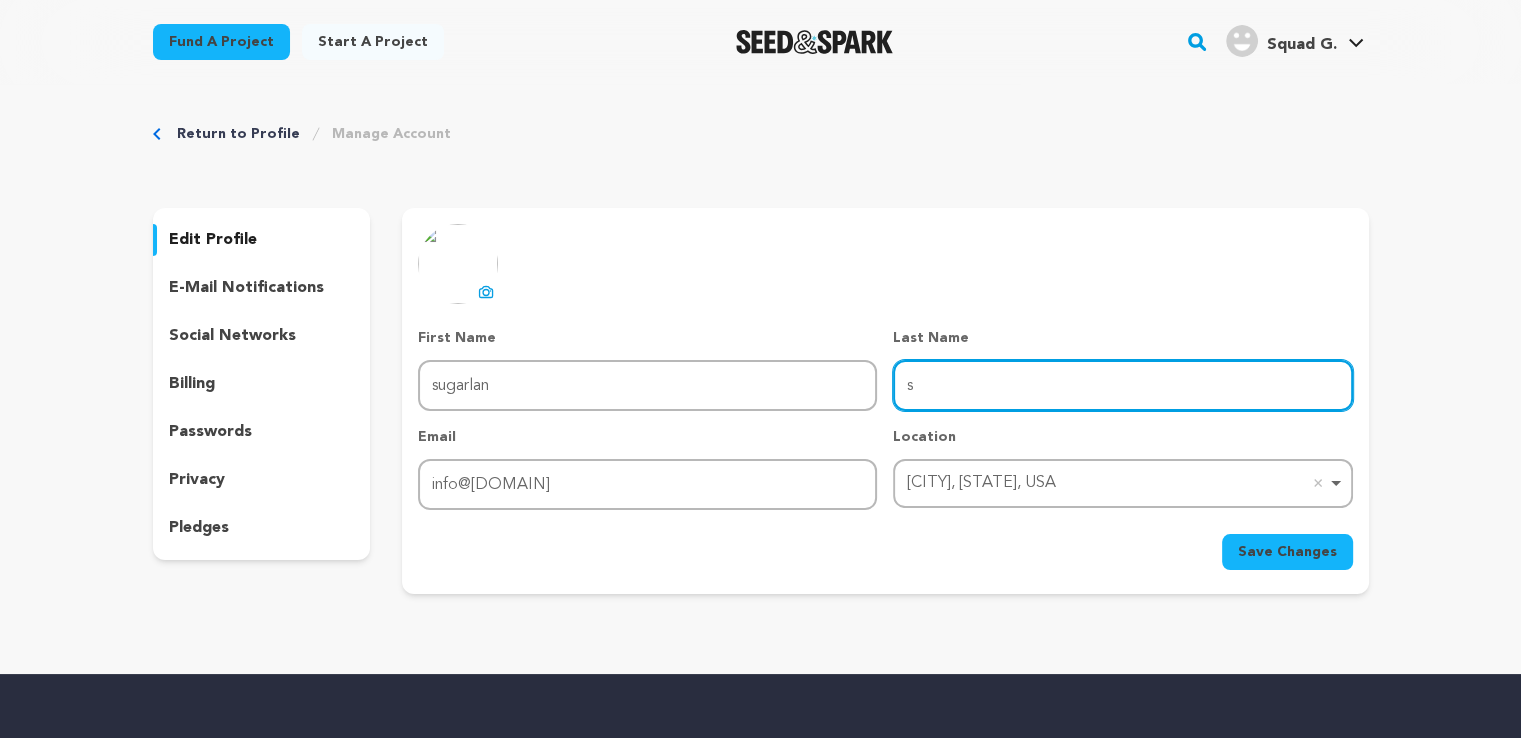 type on "Squad" 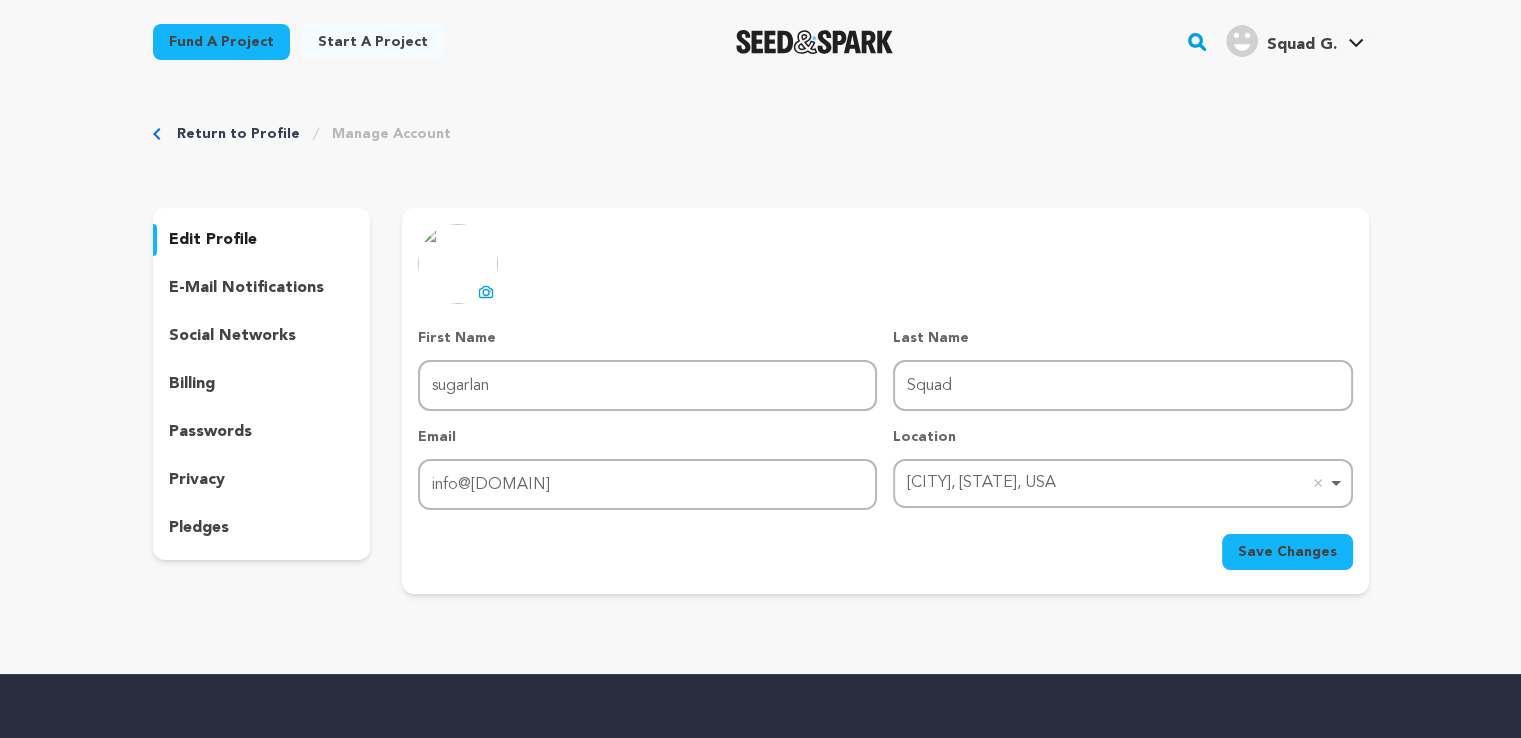click on "Save Changes" at bounding box center (1287, 552) 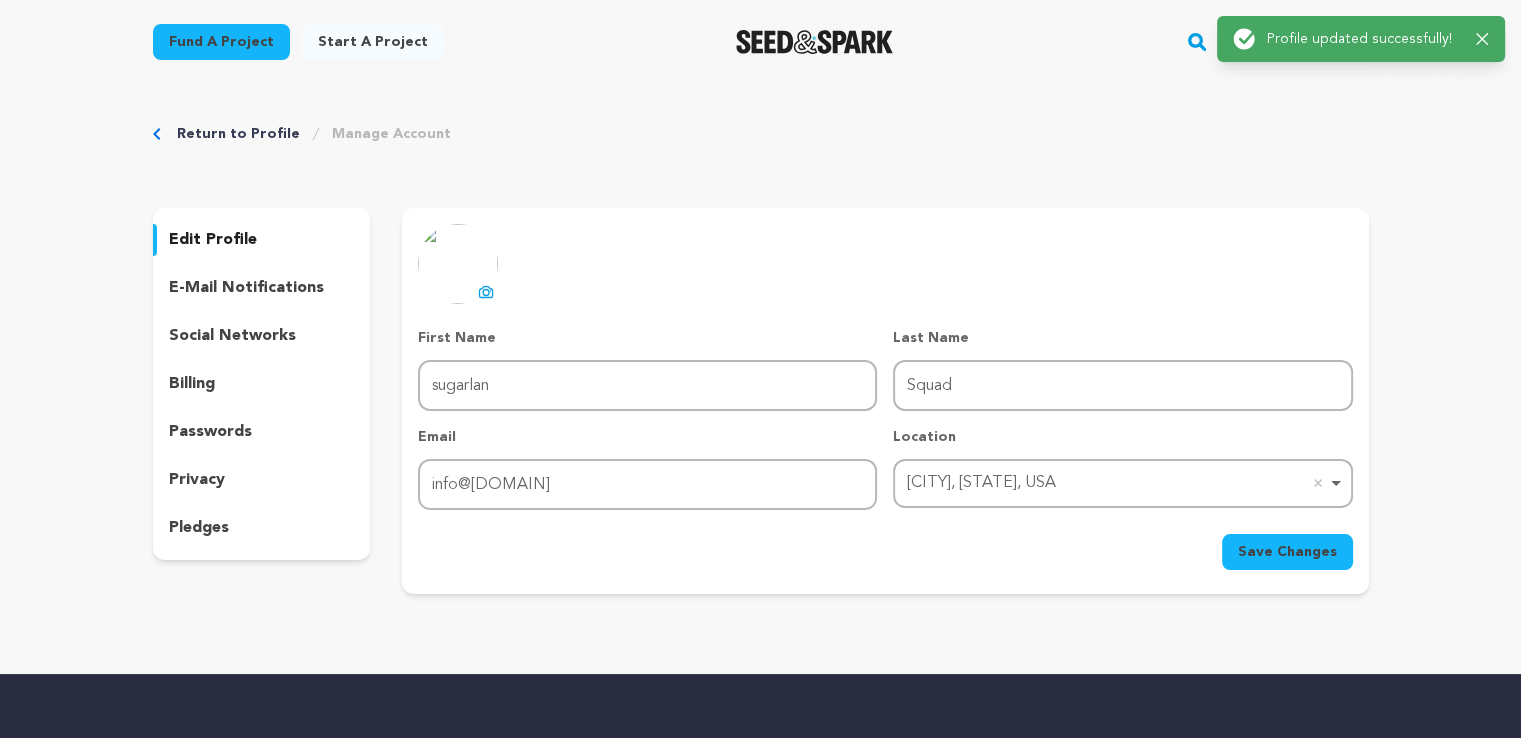 click on "social networks" at bounding box center (232, 336) 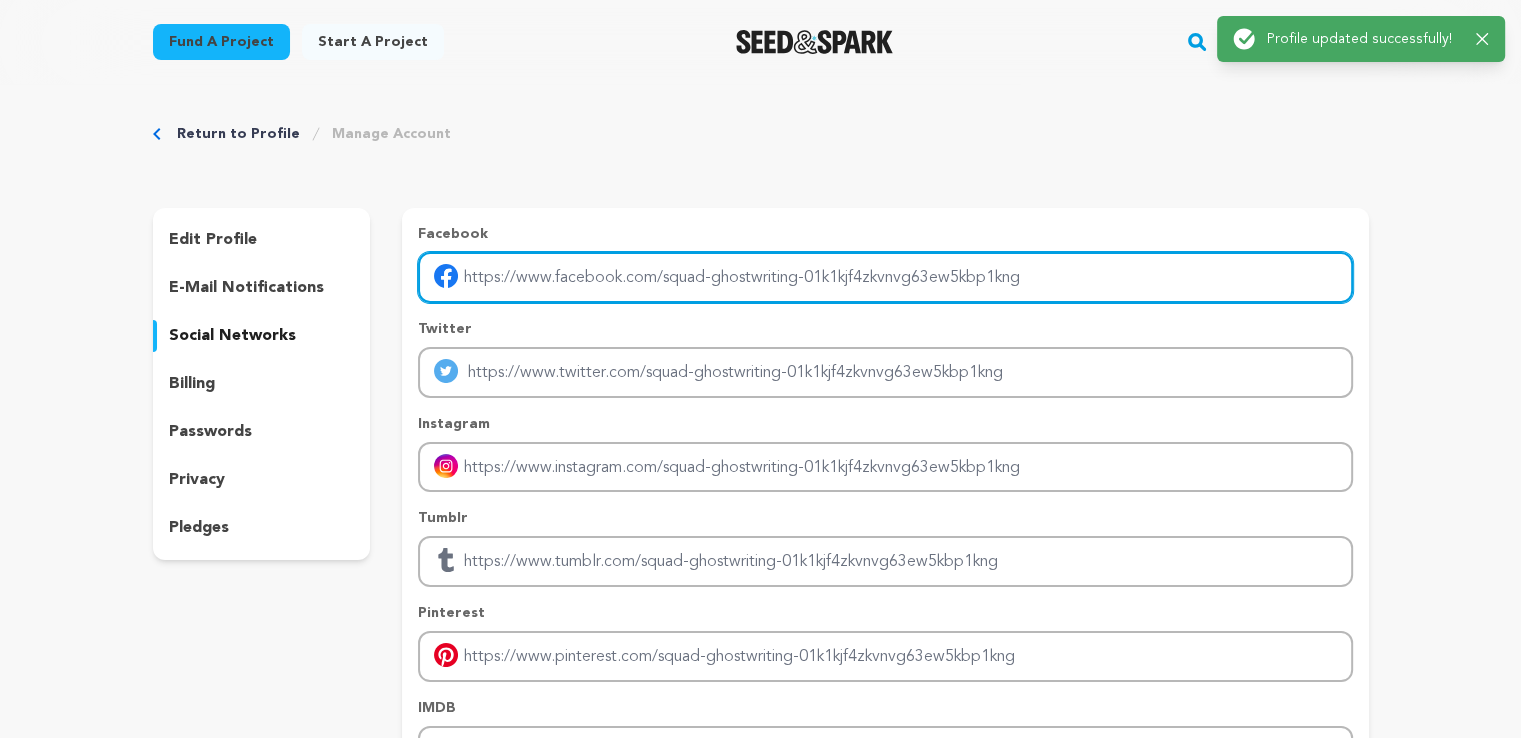 click at bounding box center [885, 277] 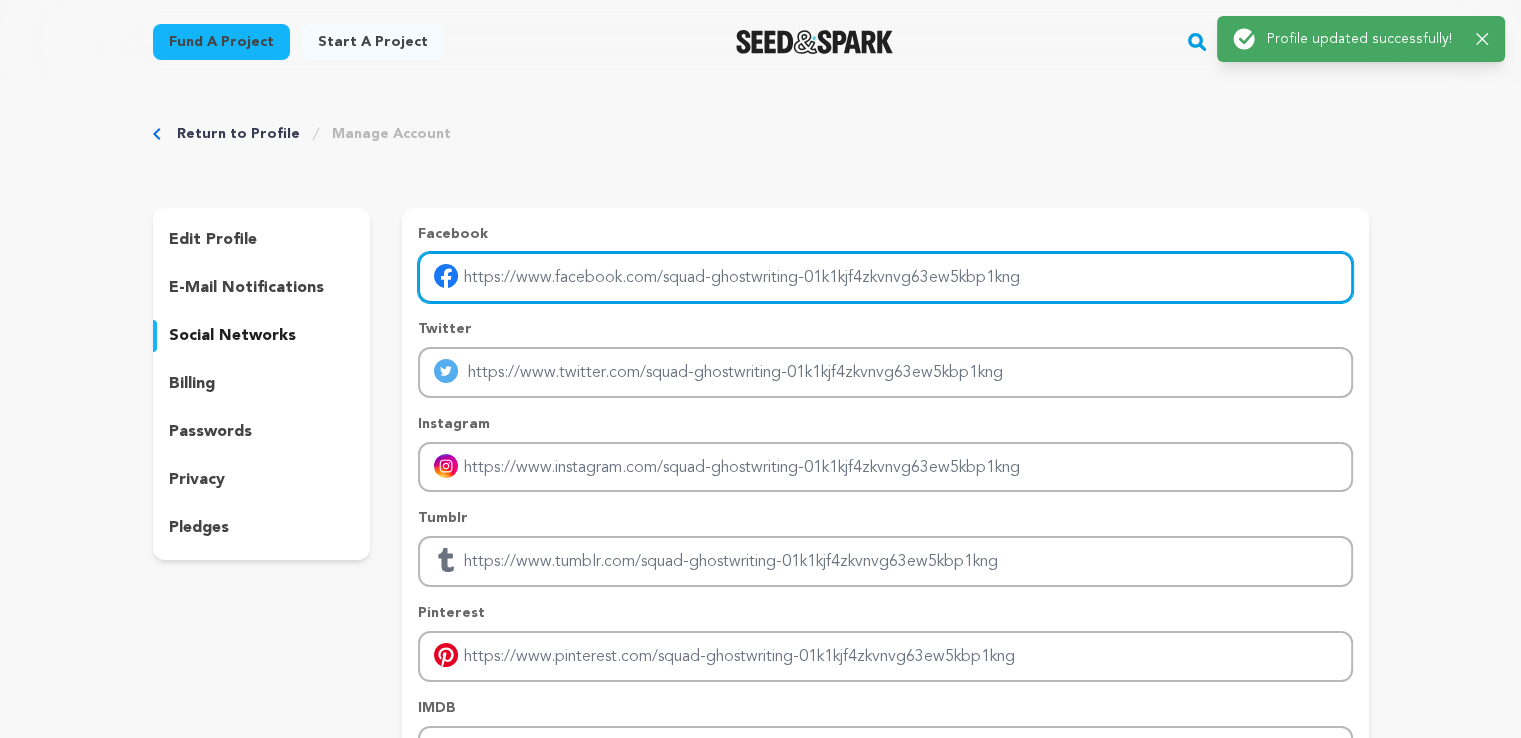 type on "https://www.facebook.com/GhostwritingSquadUS" 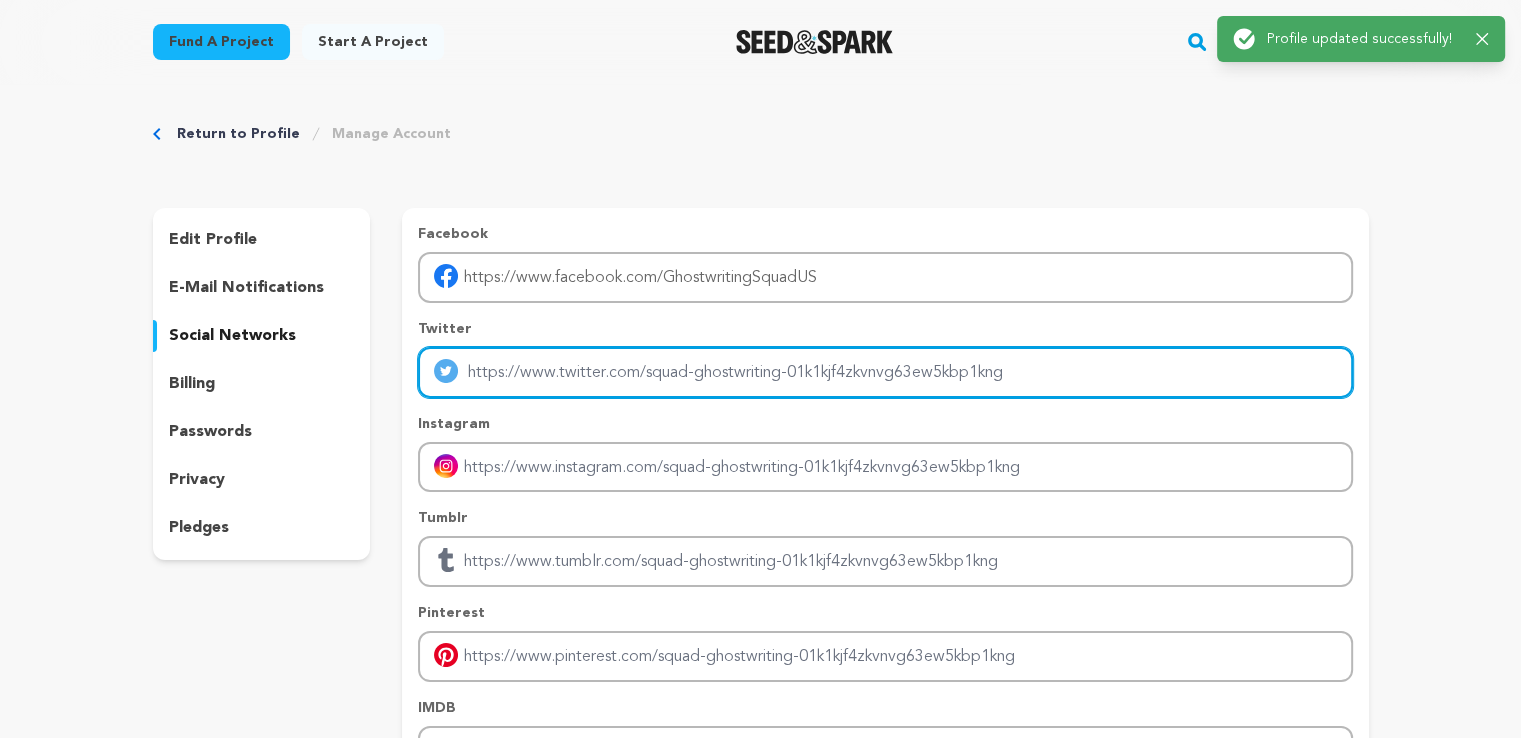 click at bounding box center (885, 372) 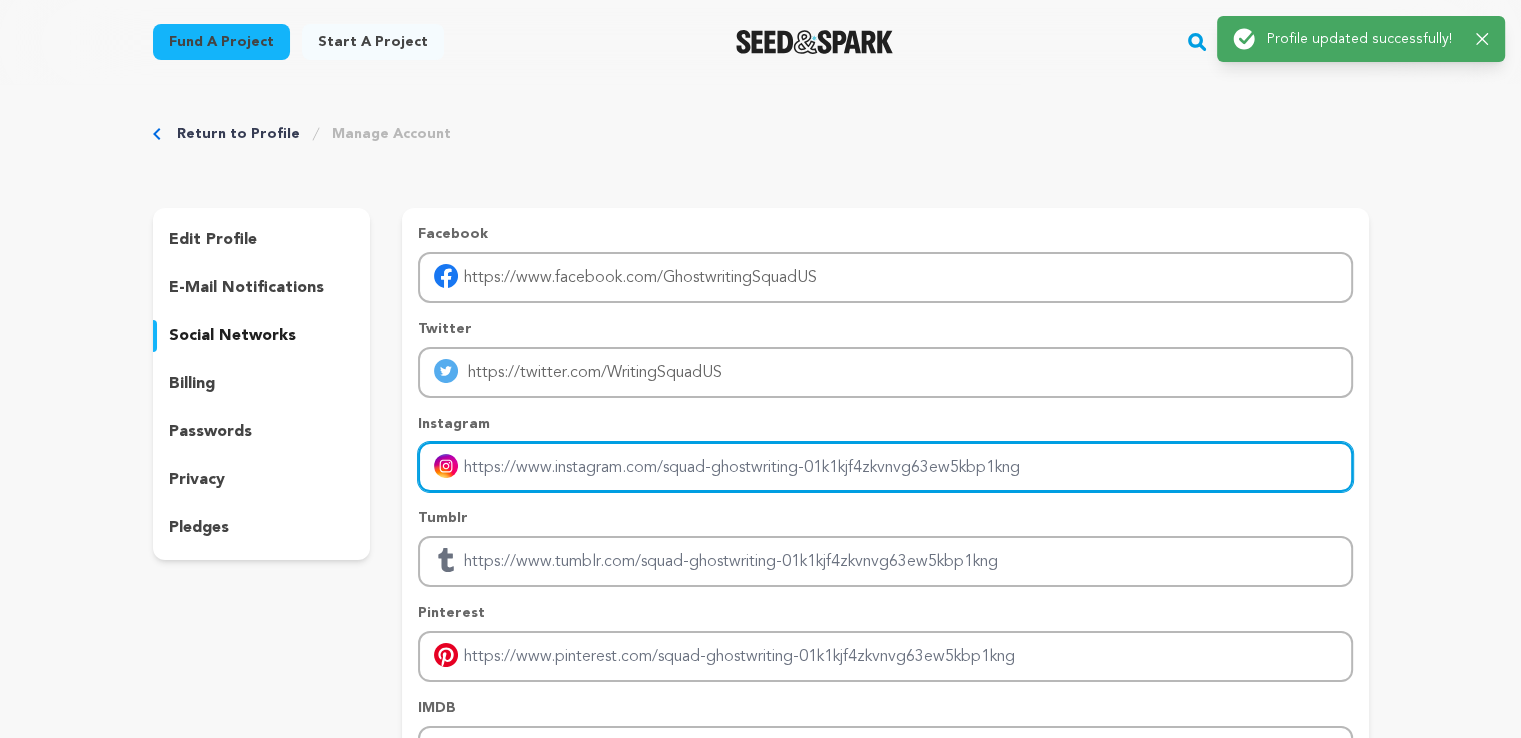 drag, startPoint x: 578, startPoint y: 450, endPoint x: 575, endPoint y: 464, distance: 14.3178215 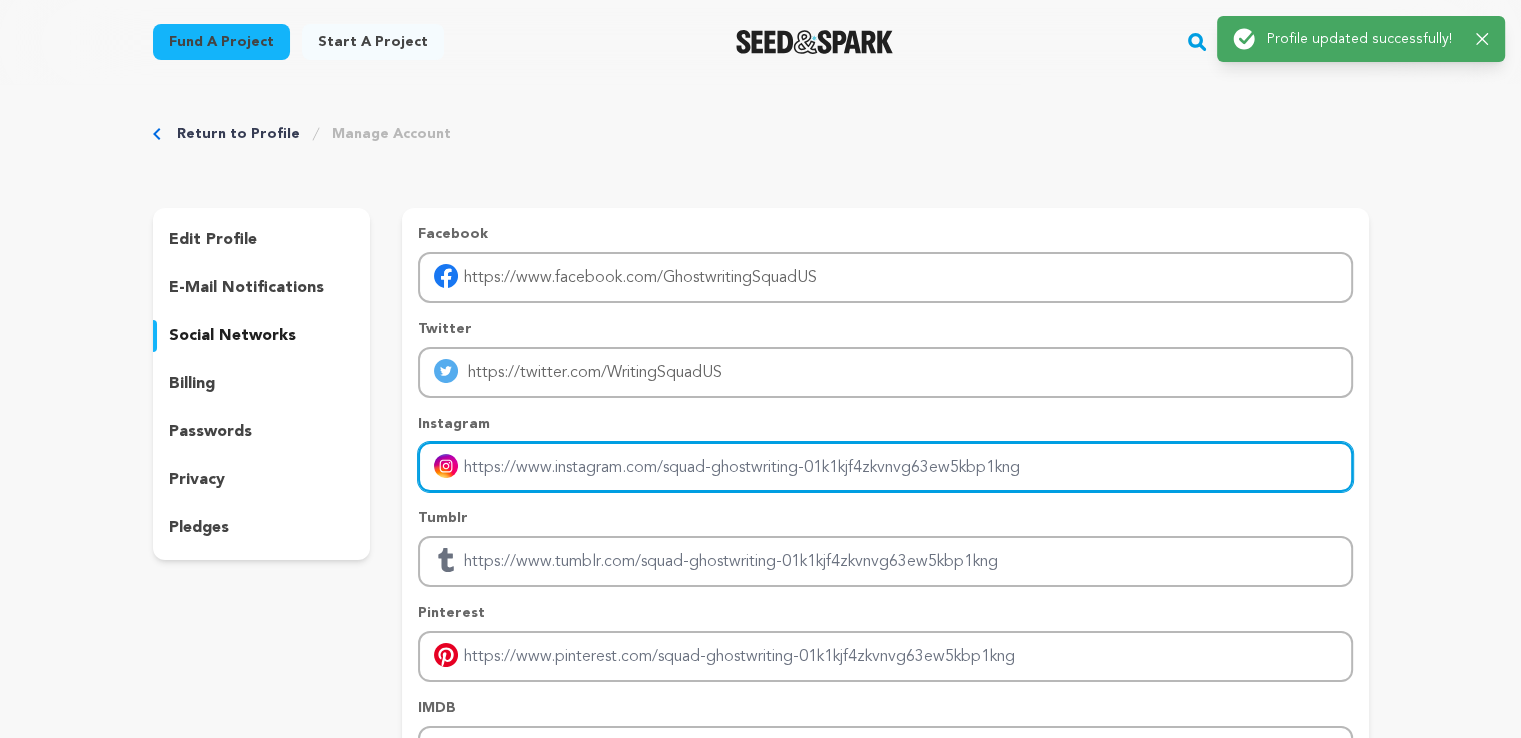 click at bounding box center [885, 467] 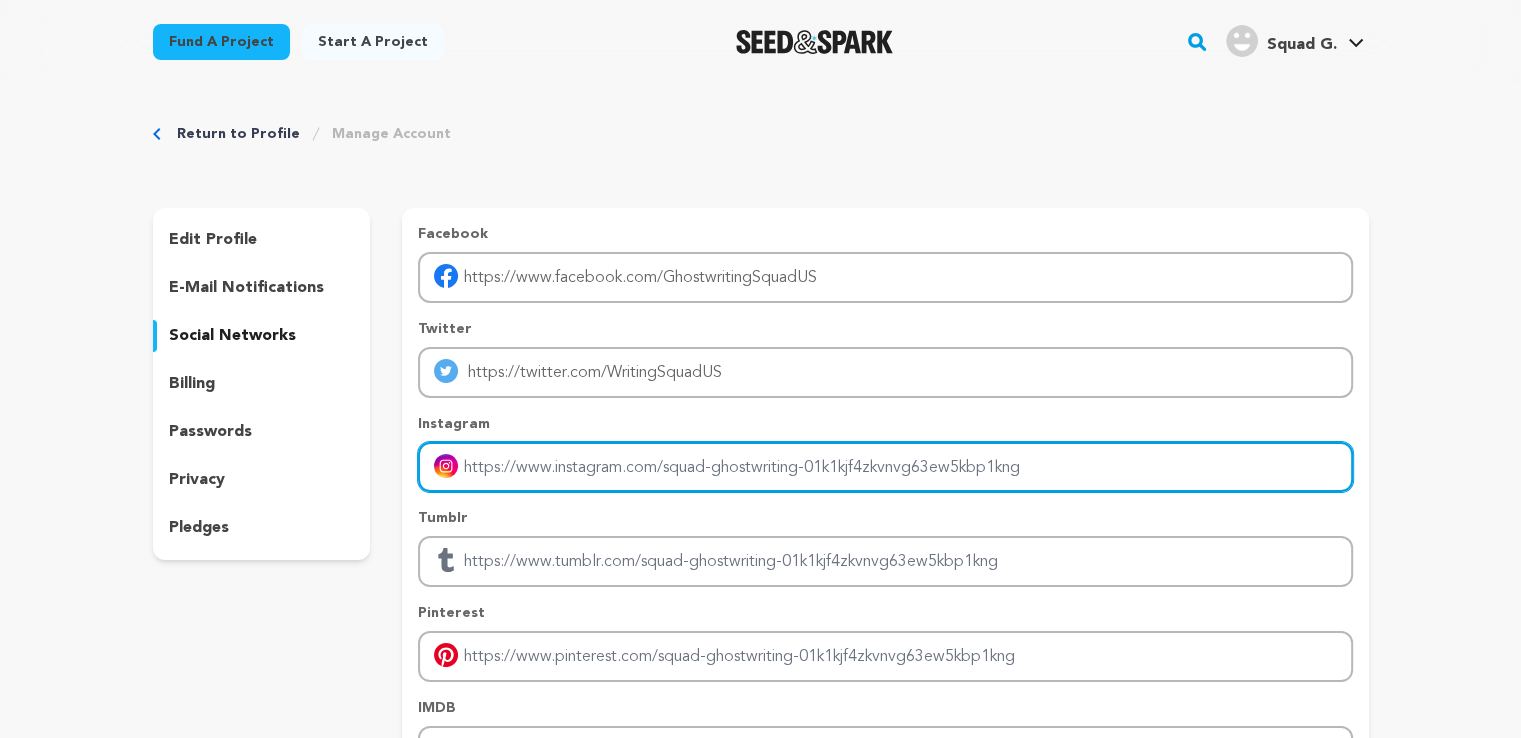 type on "https://www.instagram.com/GhostwritingSquadUS/" 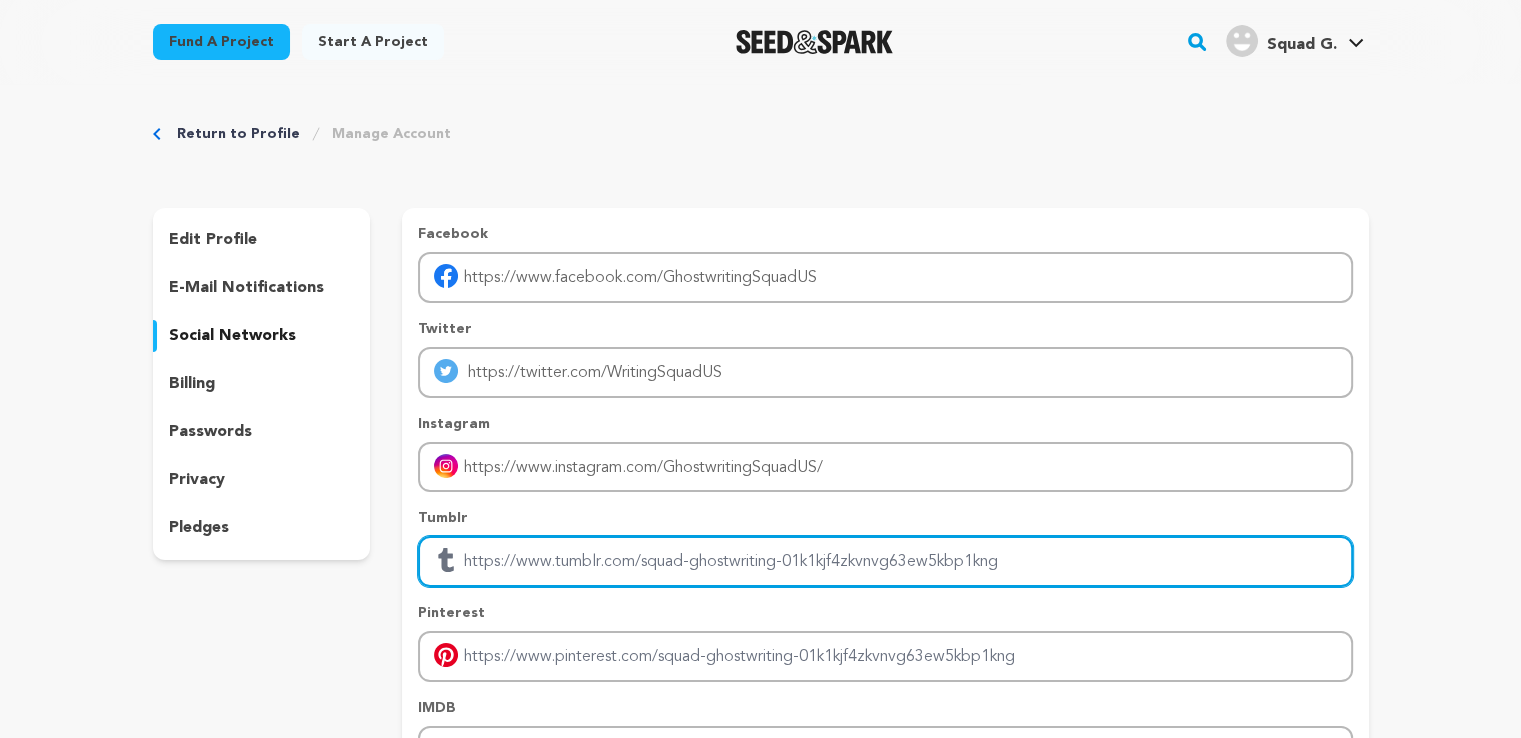 click at bounding box center [885, 561] 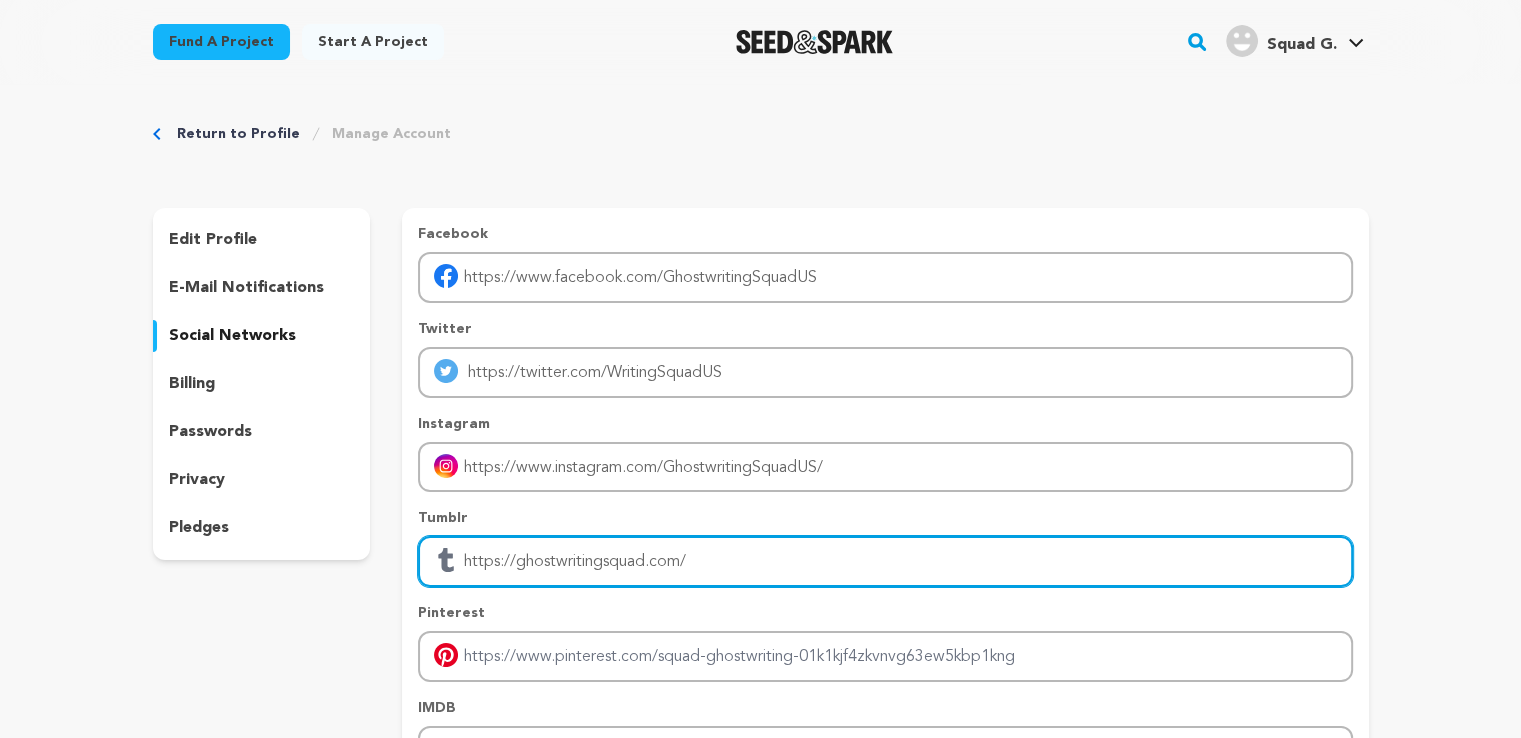 scroll, scrollTop: 500, scrollLeft: 0, axis: vertical 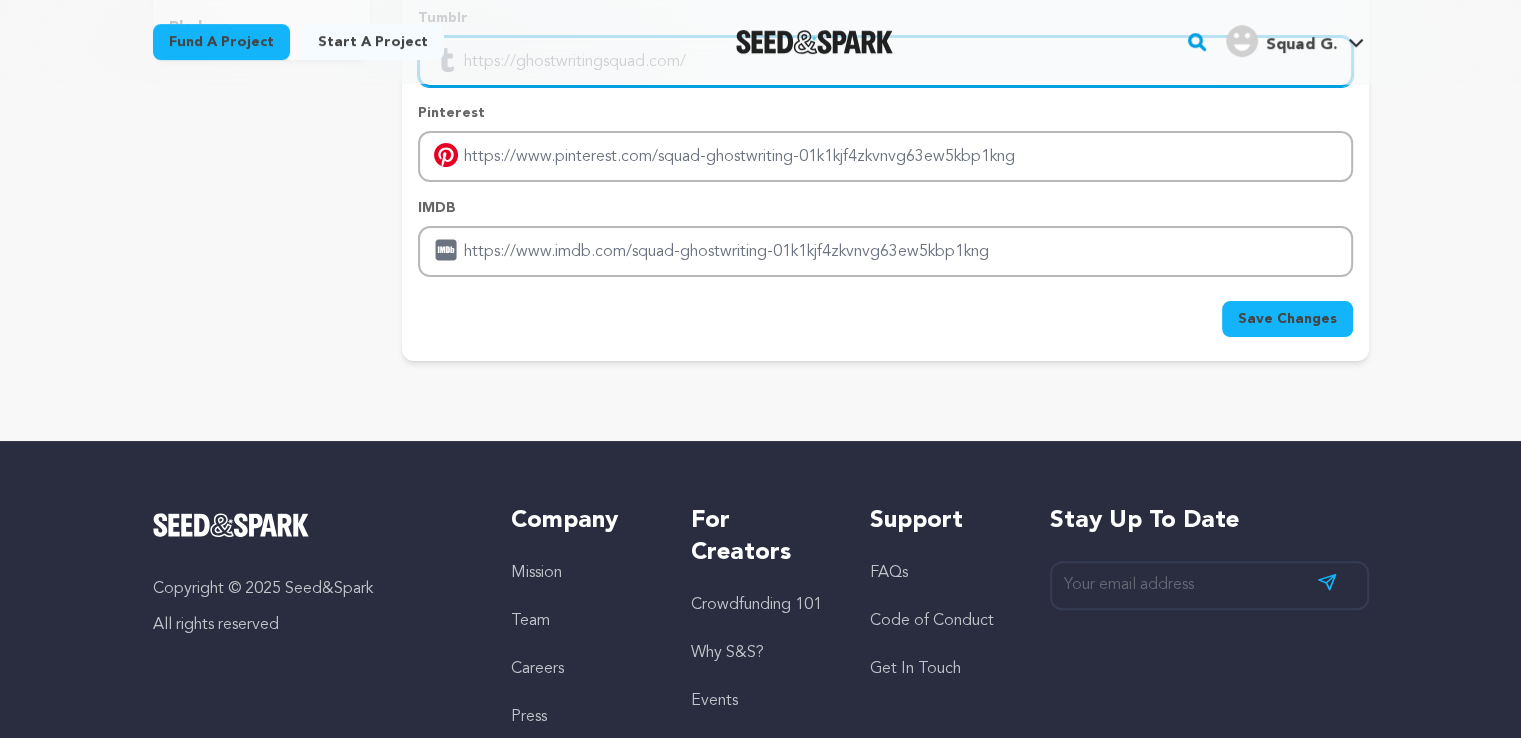type on "https://ghostwritingsquad.com/" 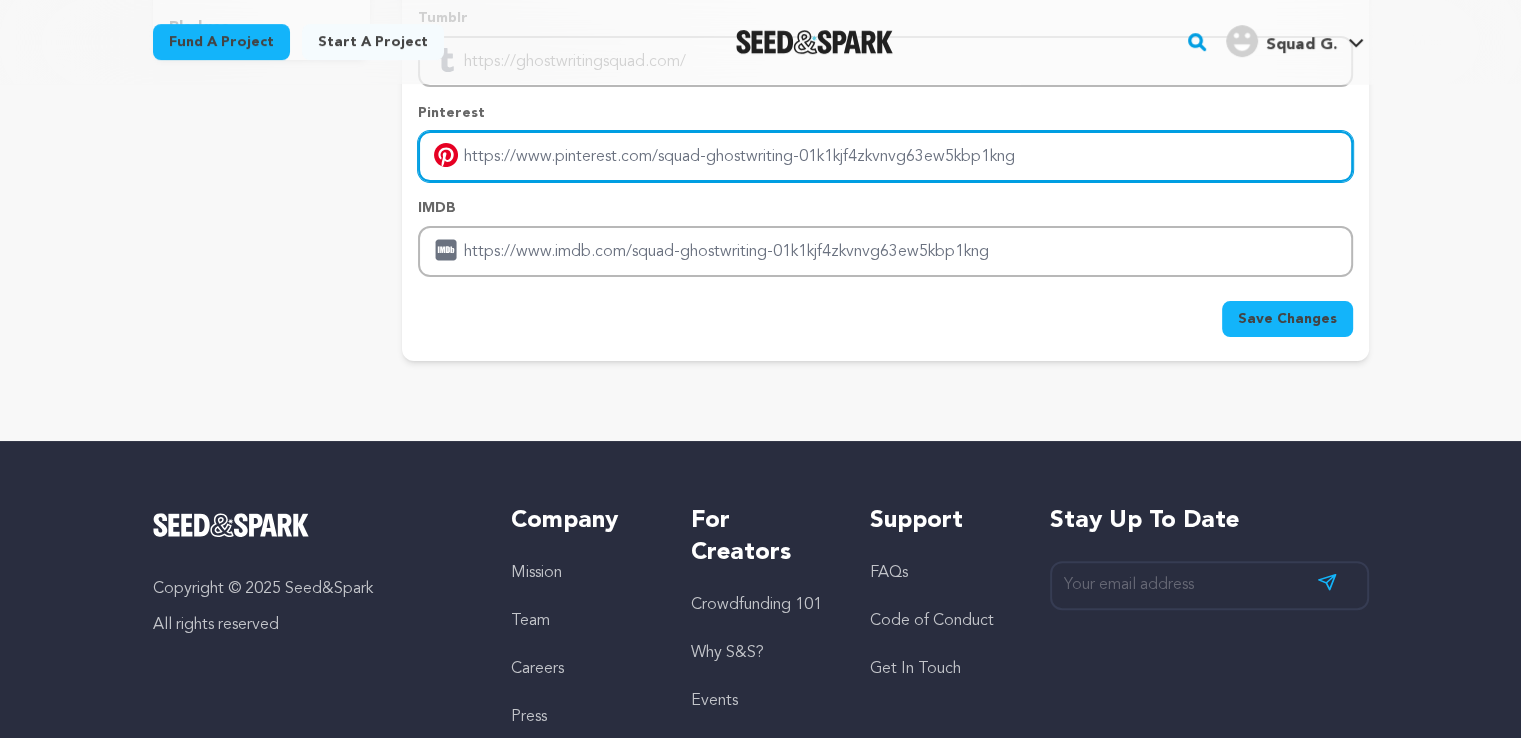 click at bounding box center [885, 156] 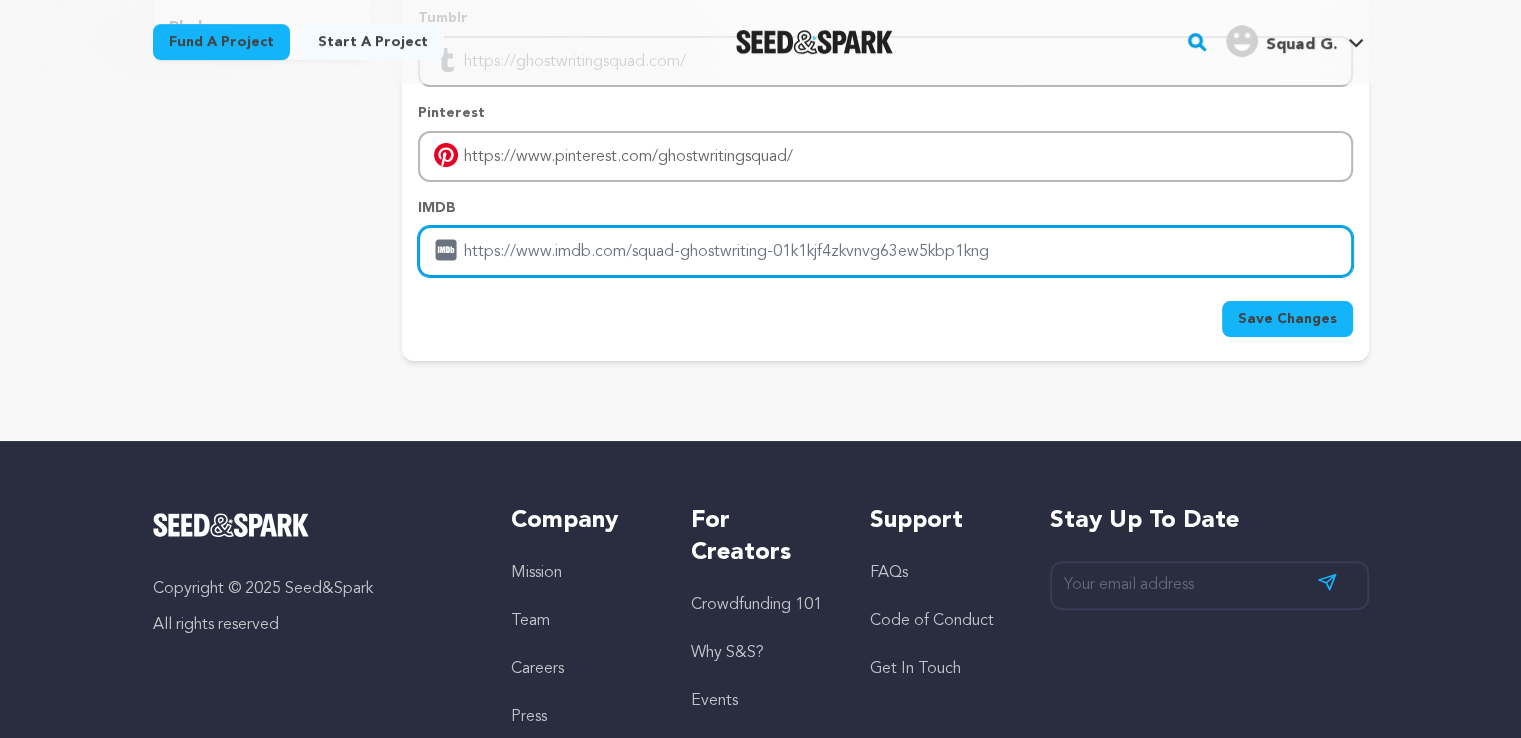 click at bounding box center [885, 251] 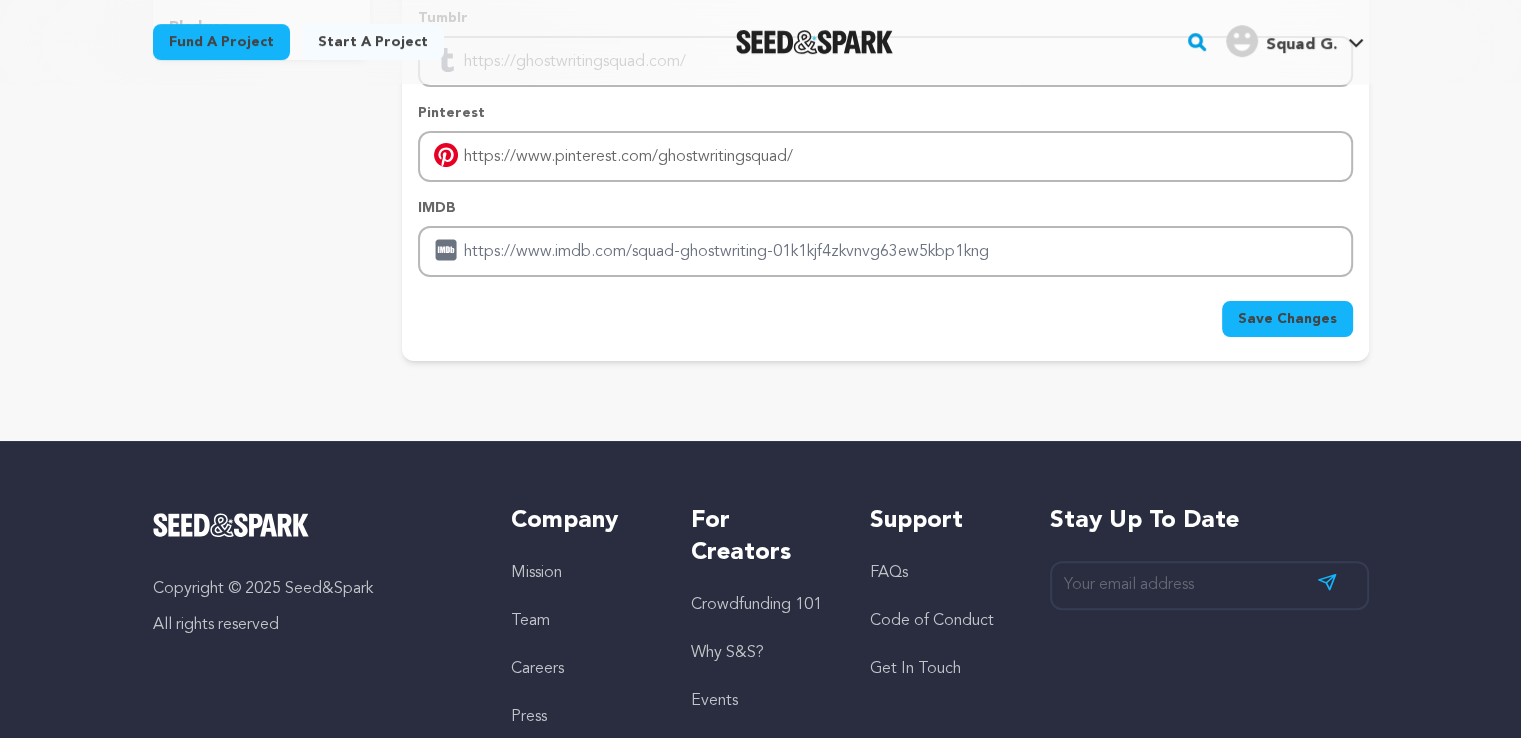 click on "Save Changes" at bounding box center [1287, 319] 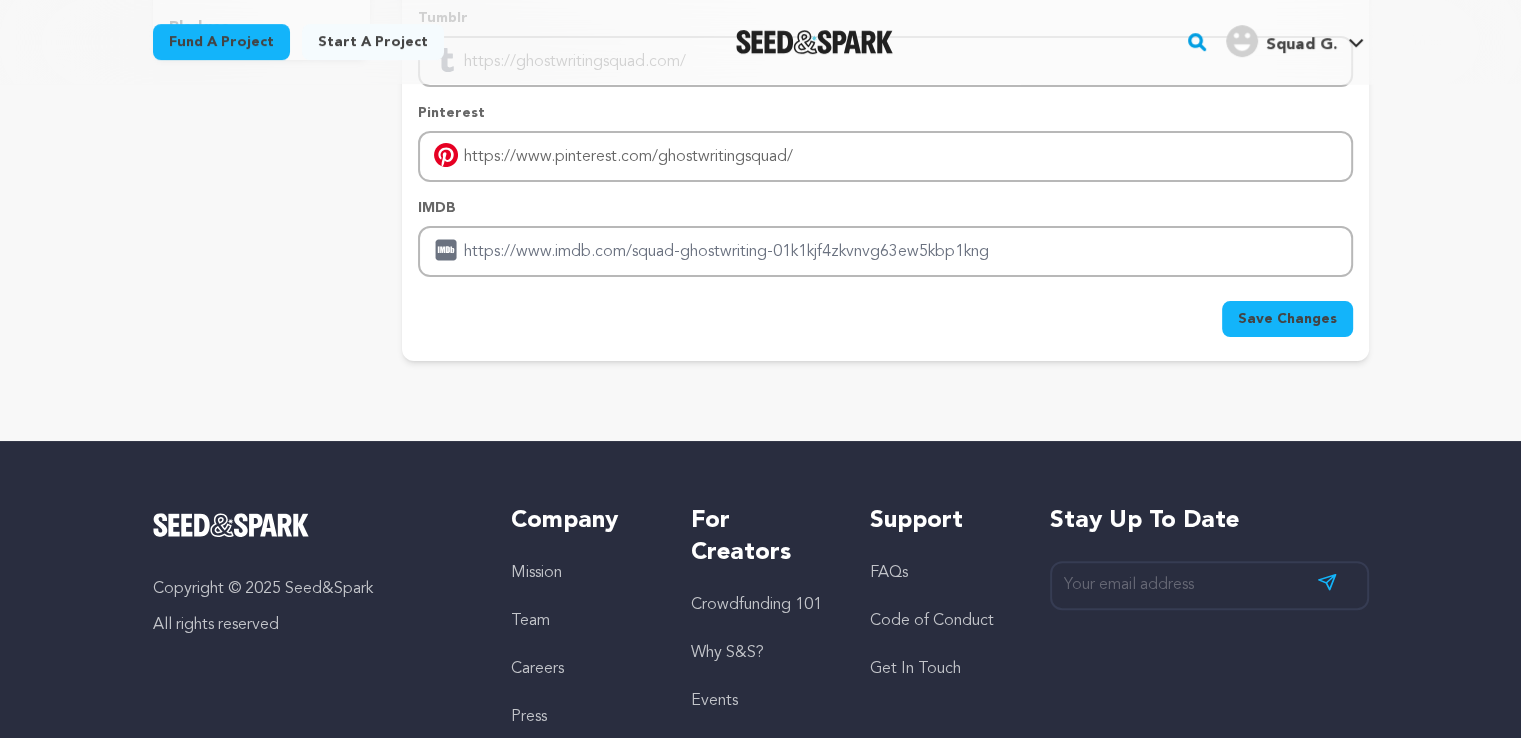 scroll, scrollTop: 0, scrollLeft: 0, axis: both 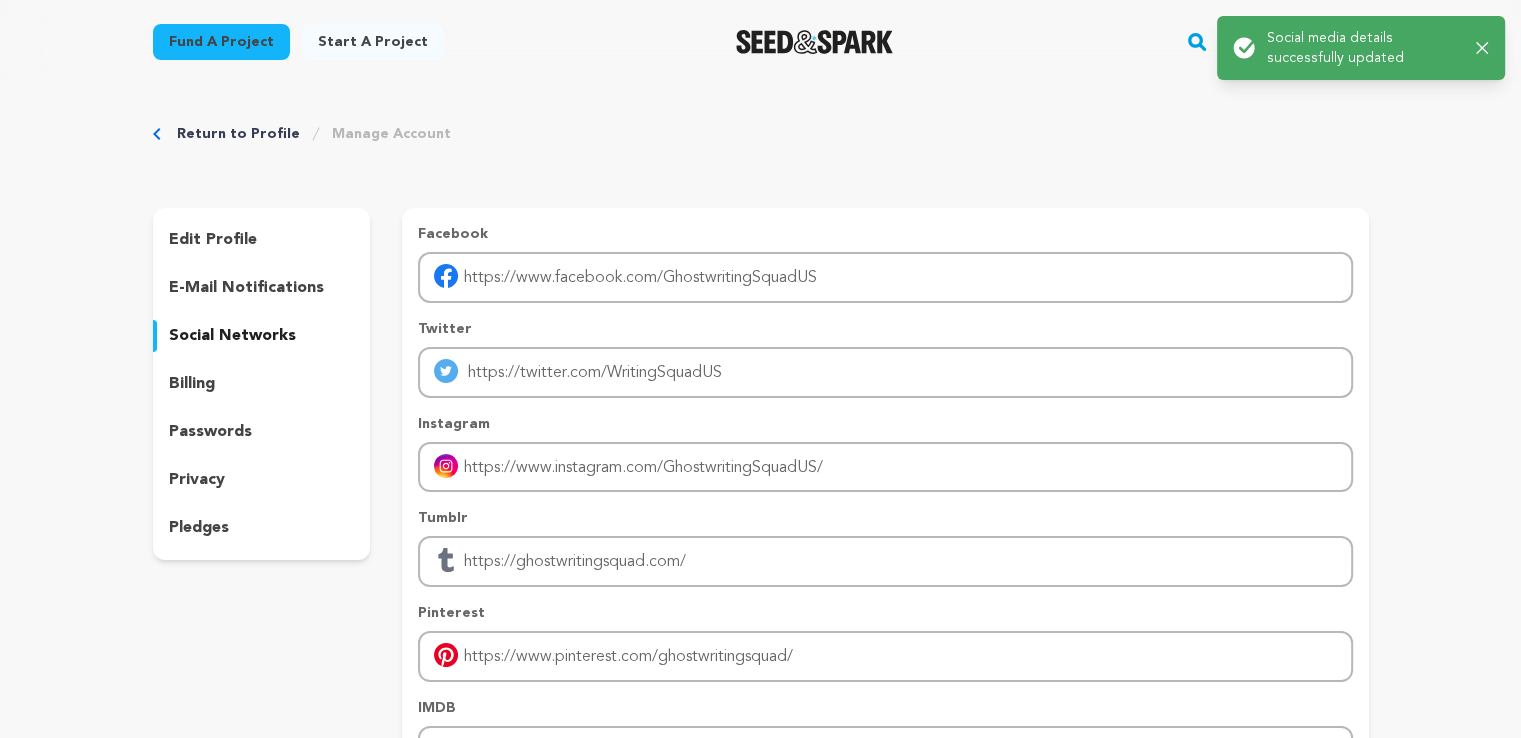 click on "Return to Profile" at bounding box center [238, 134] 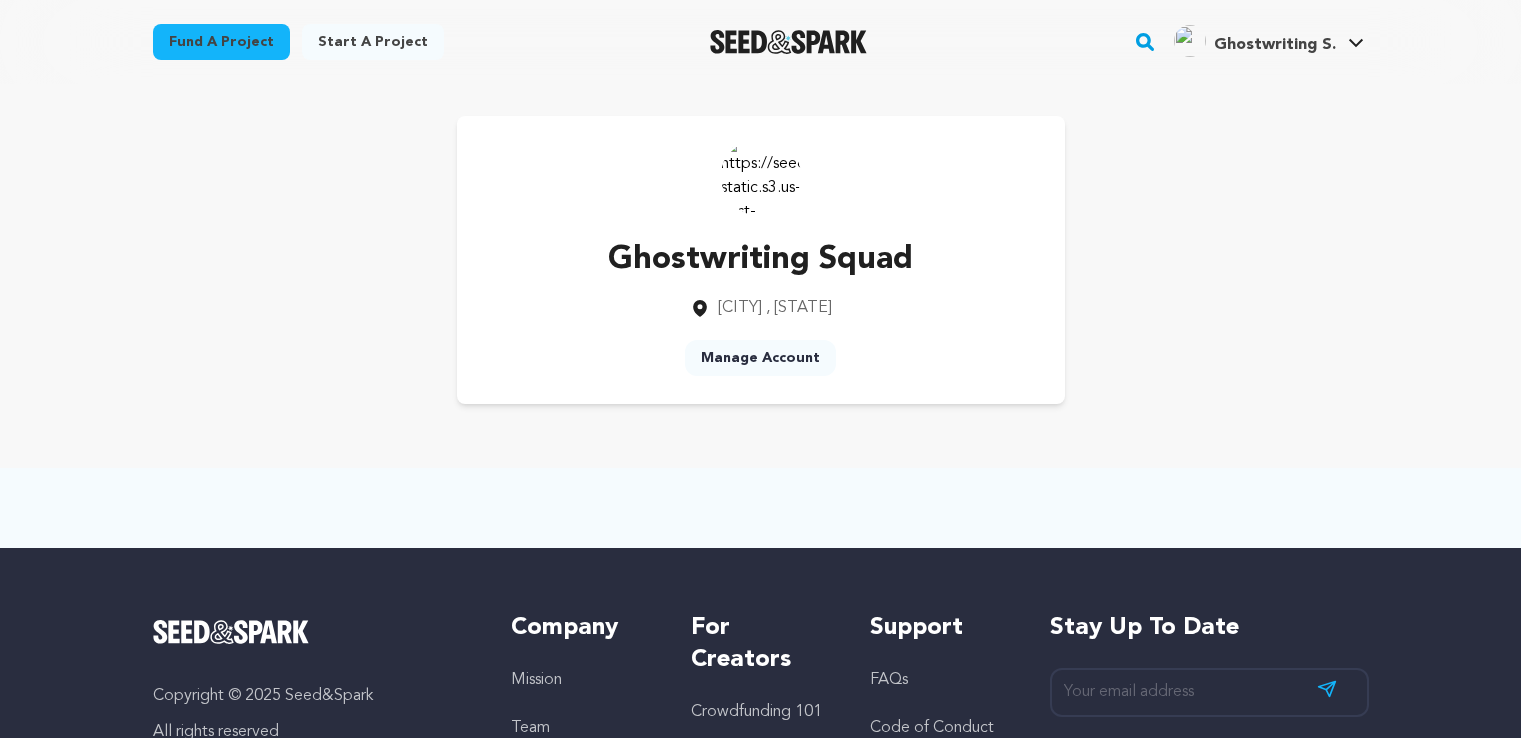 scroll, scrollTop: 0, scrollLeft: 0, axis: both 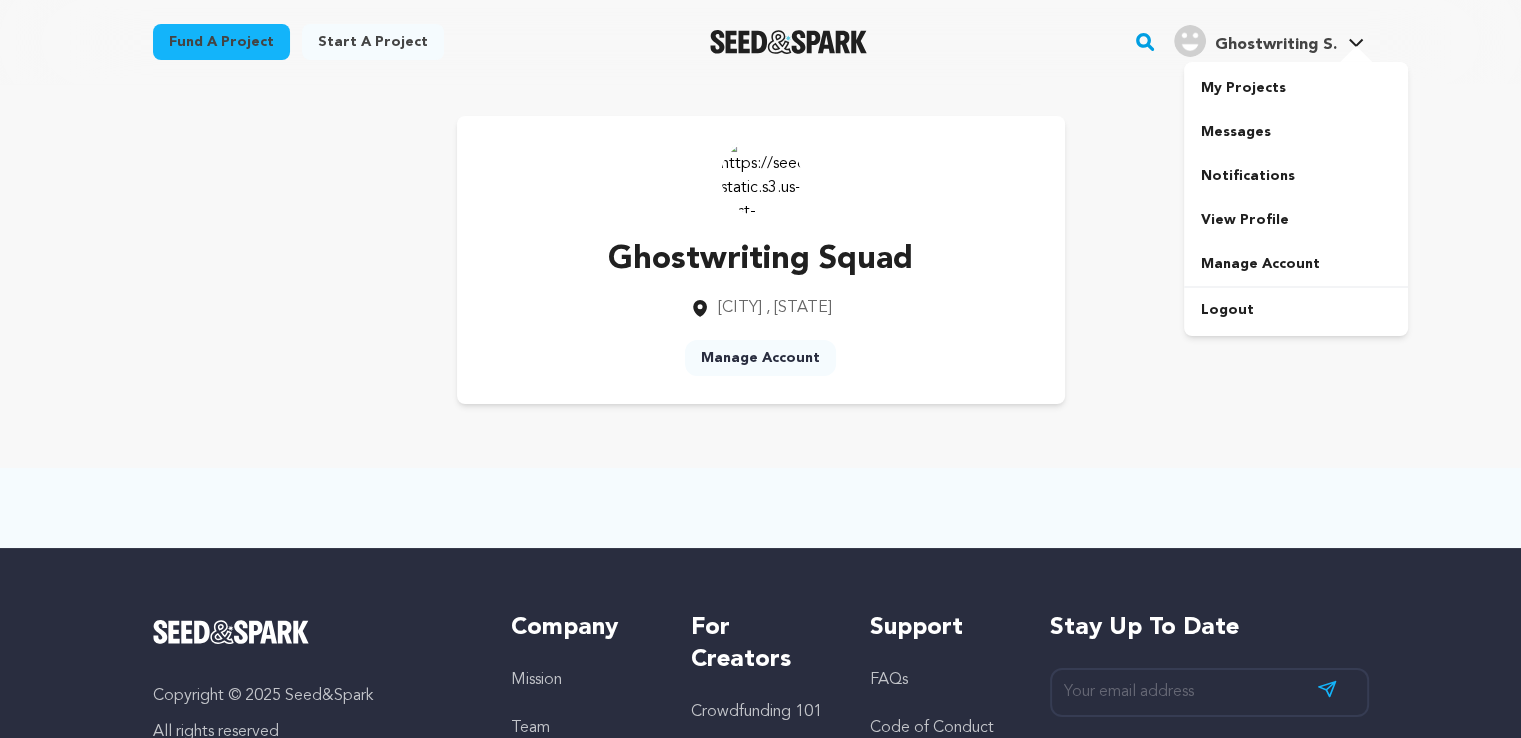 click on "Ghostwriting S." at bounding box center [1275, 45] 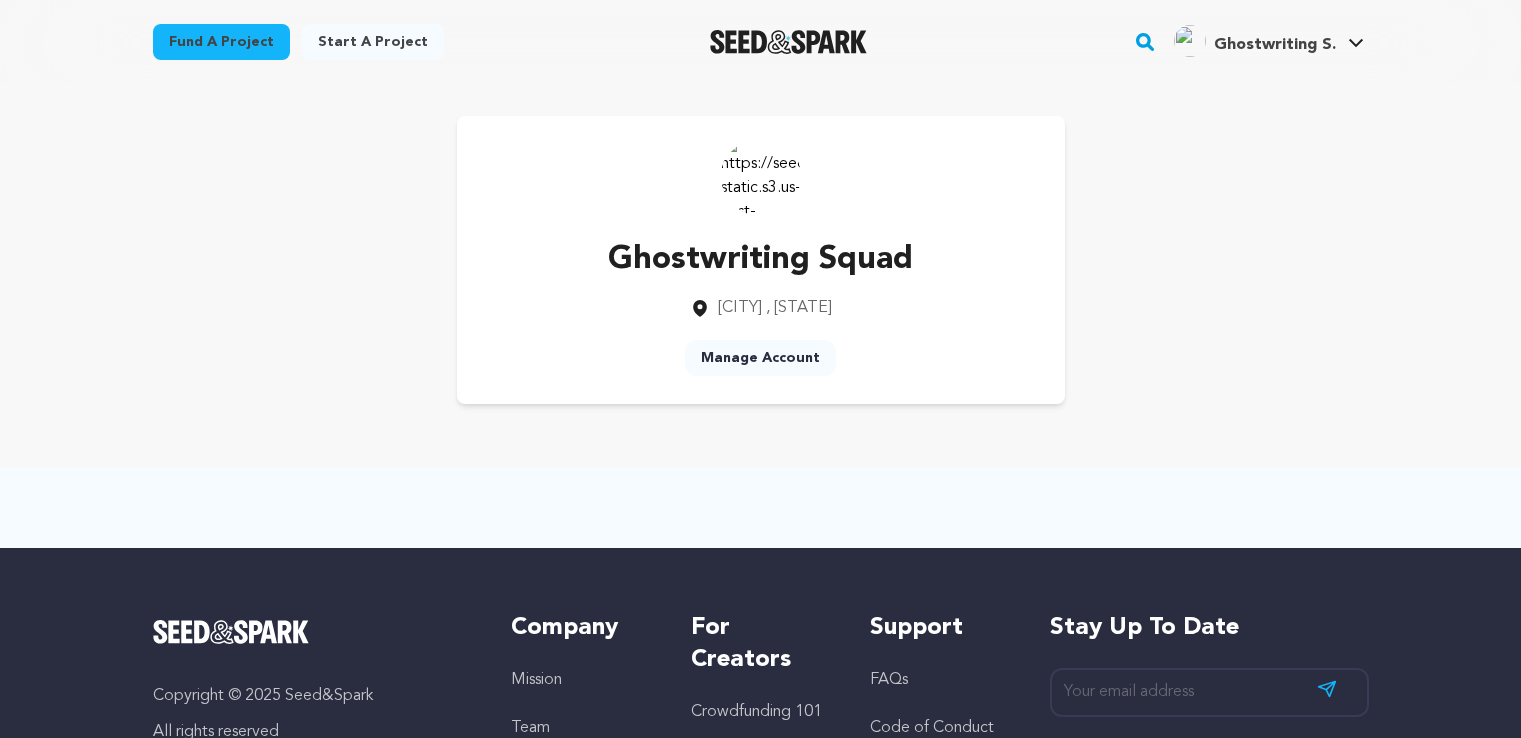 scroll, scrollTop: 0, scrollLeft: 0, axis: both 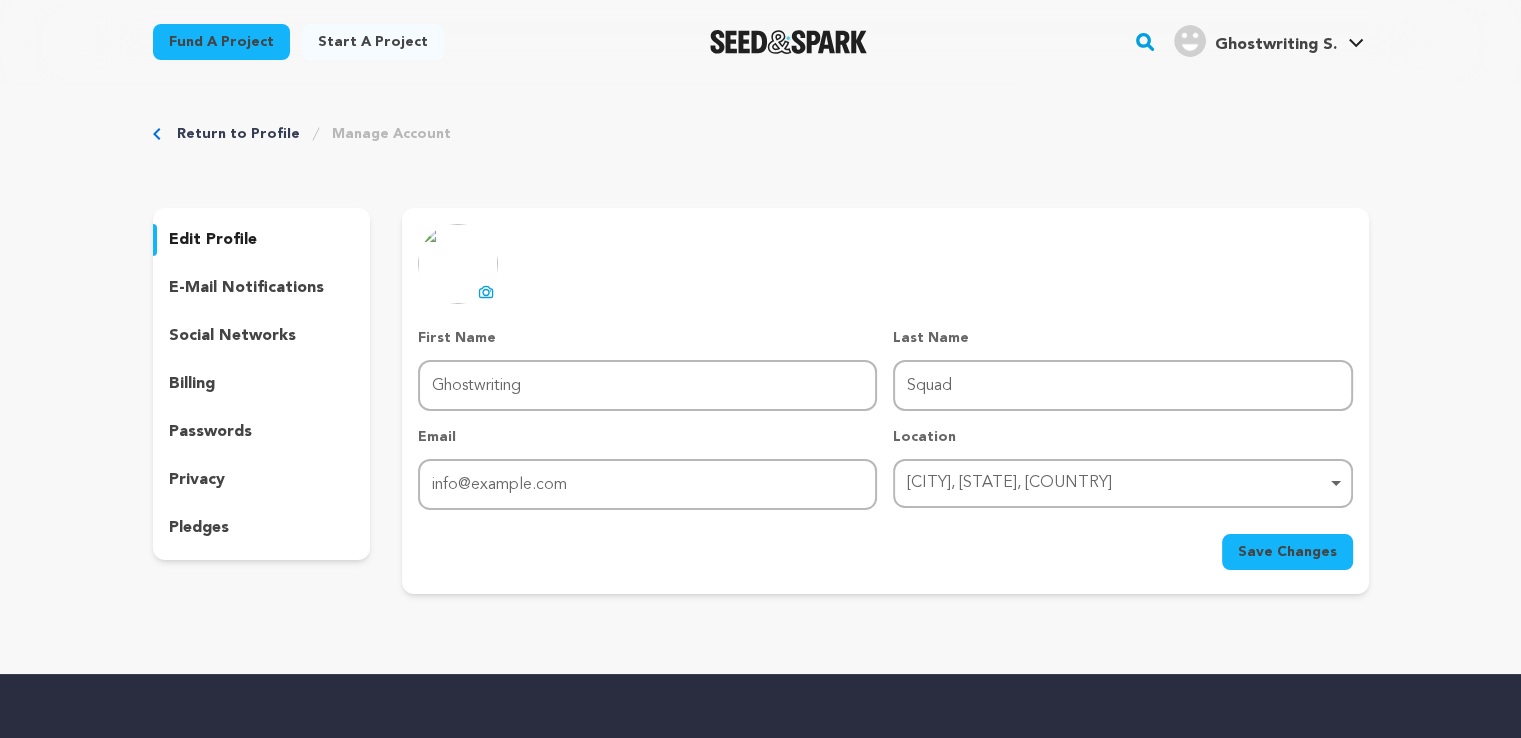 click at bounding box center [458, 264] 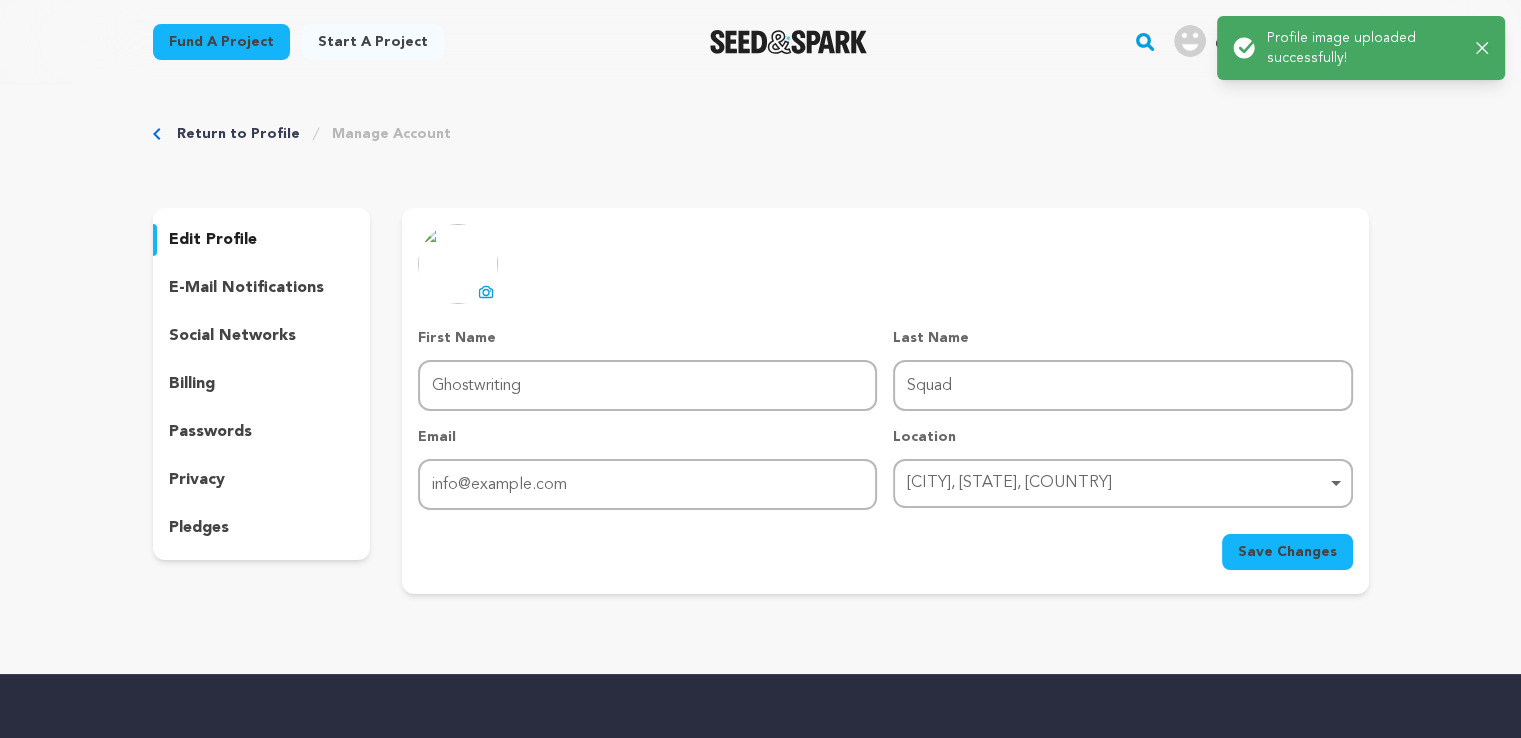 click on "Save Changes" at bounding box center [1287, 552] 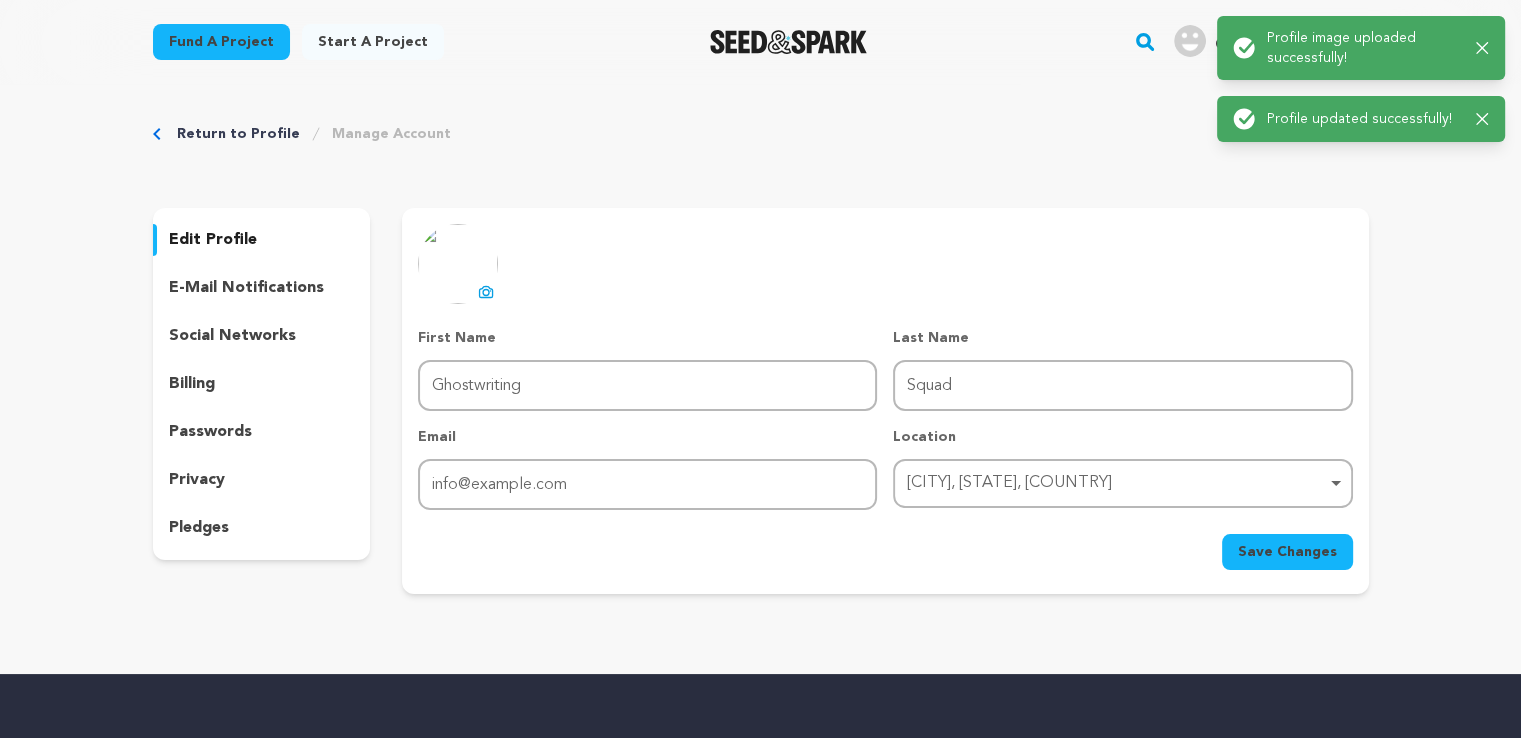 click on "Return to Profile" at bounding box center [238, 134] 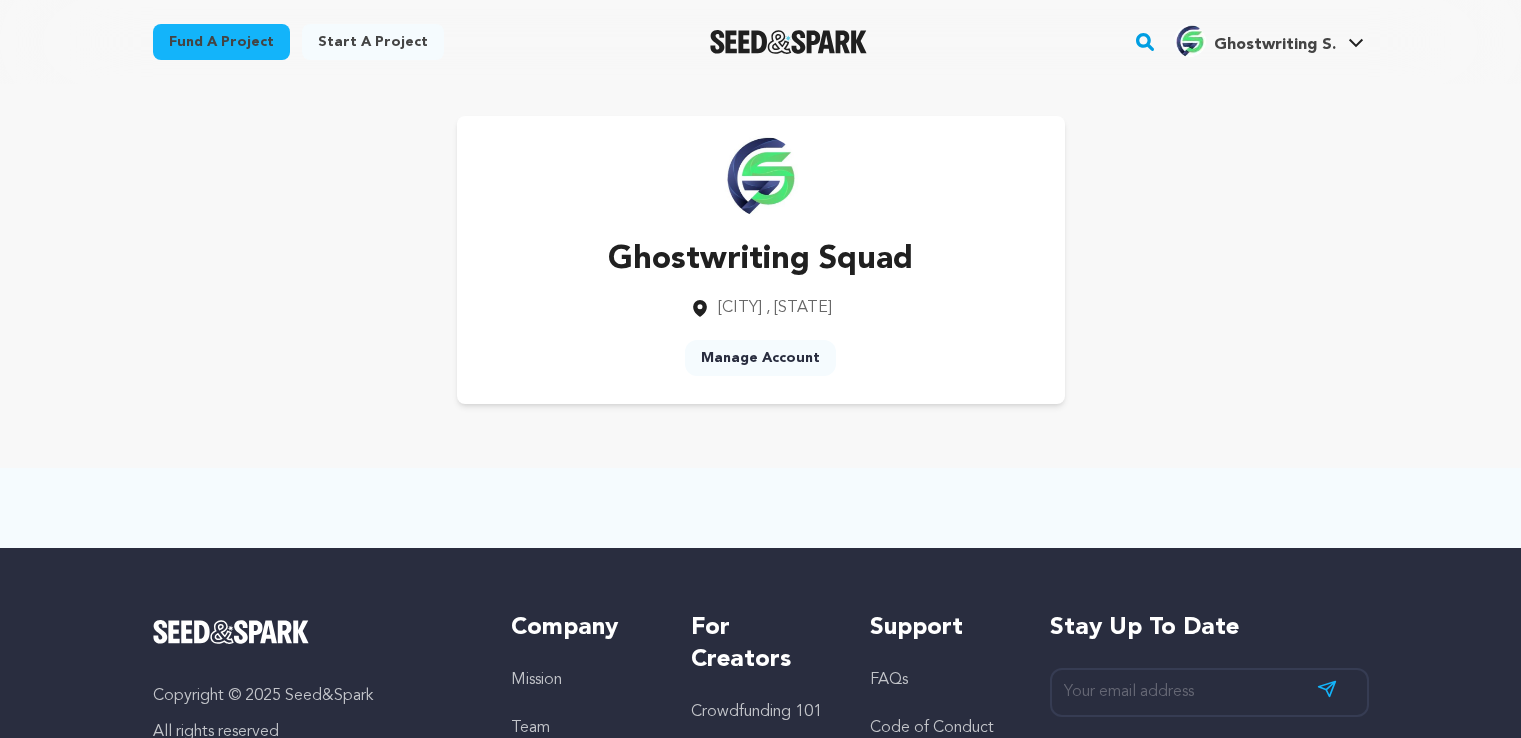 scroll, scrollTop: 0, scrollLeft: 0, axis: both 